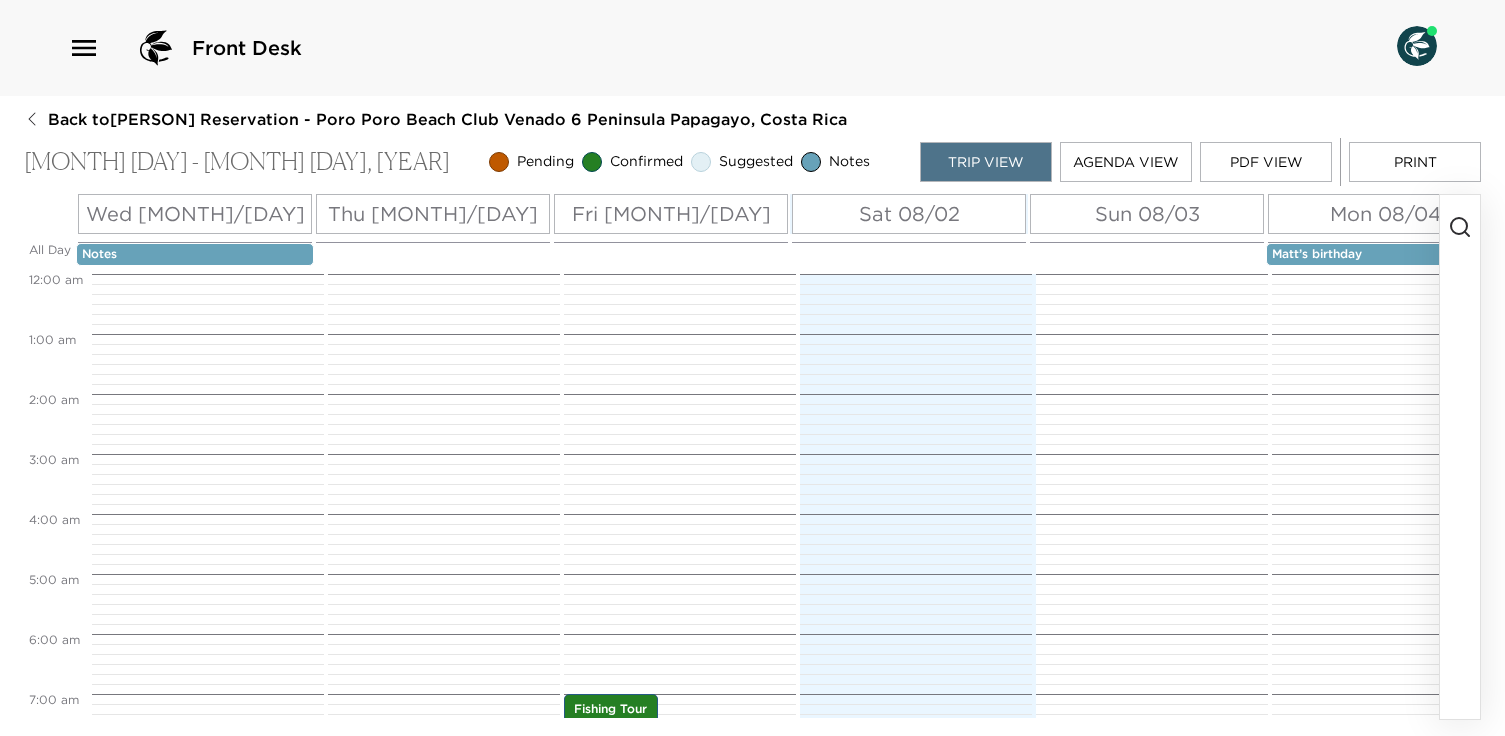 scroll, scrollTop: 0, scrollLeft: 0, axis: both 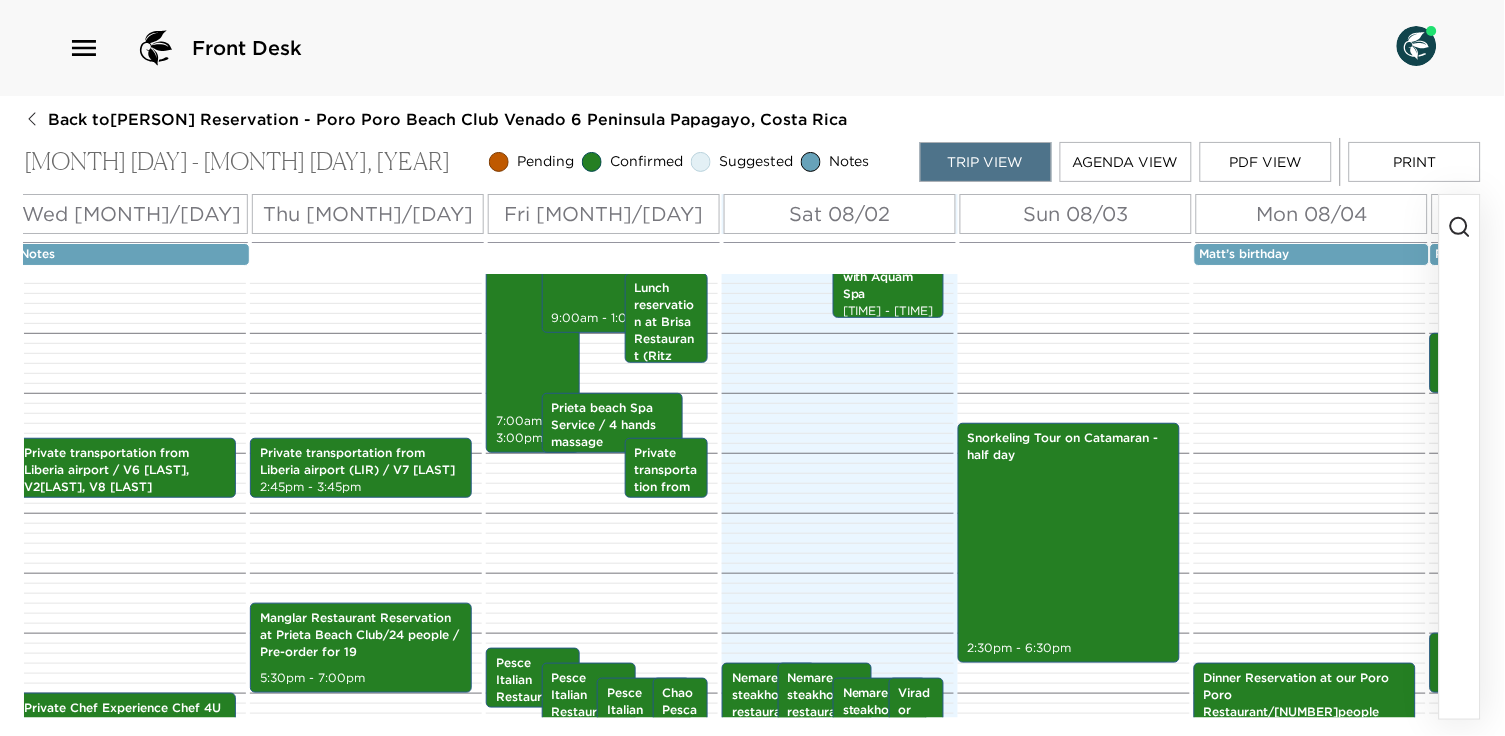 click 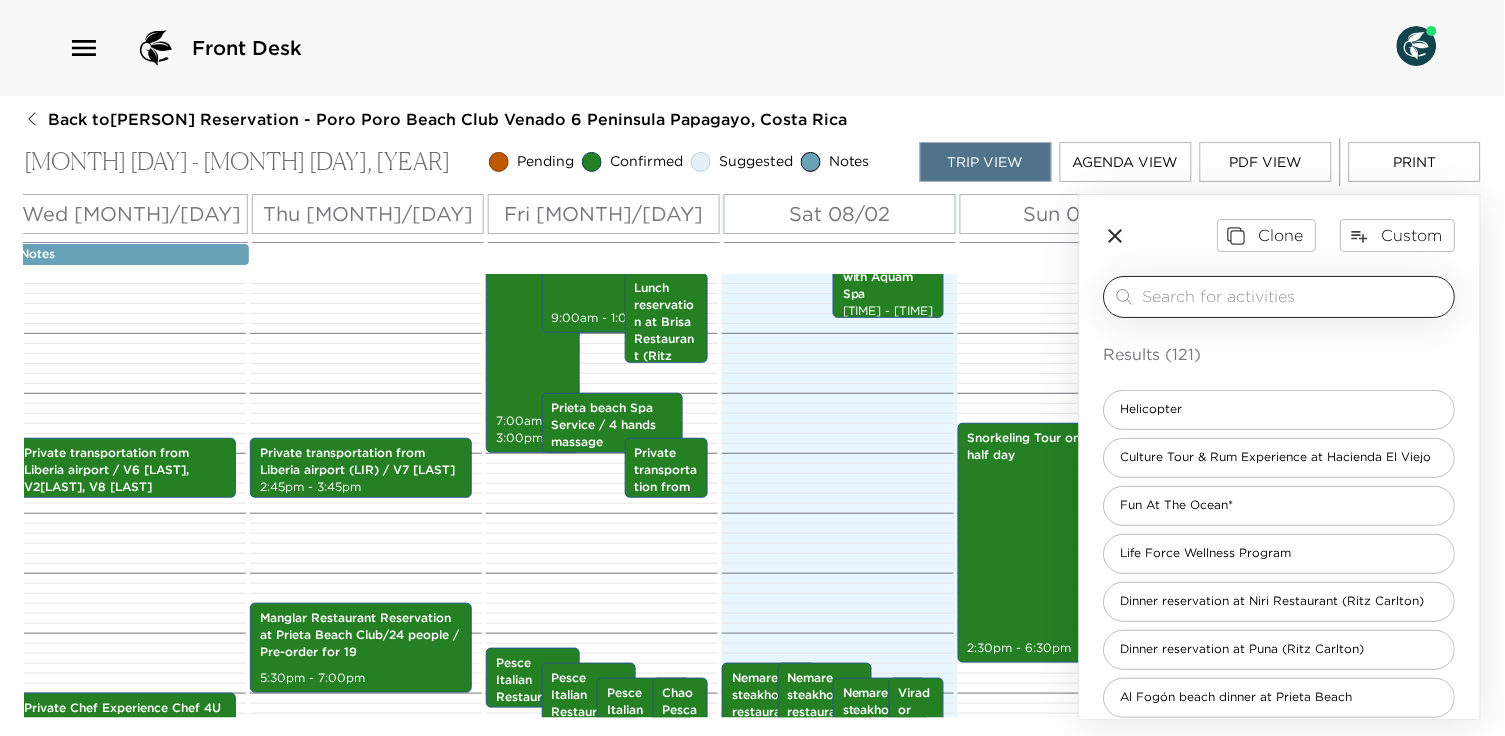 click at bounding box center [1295, 296] 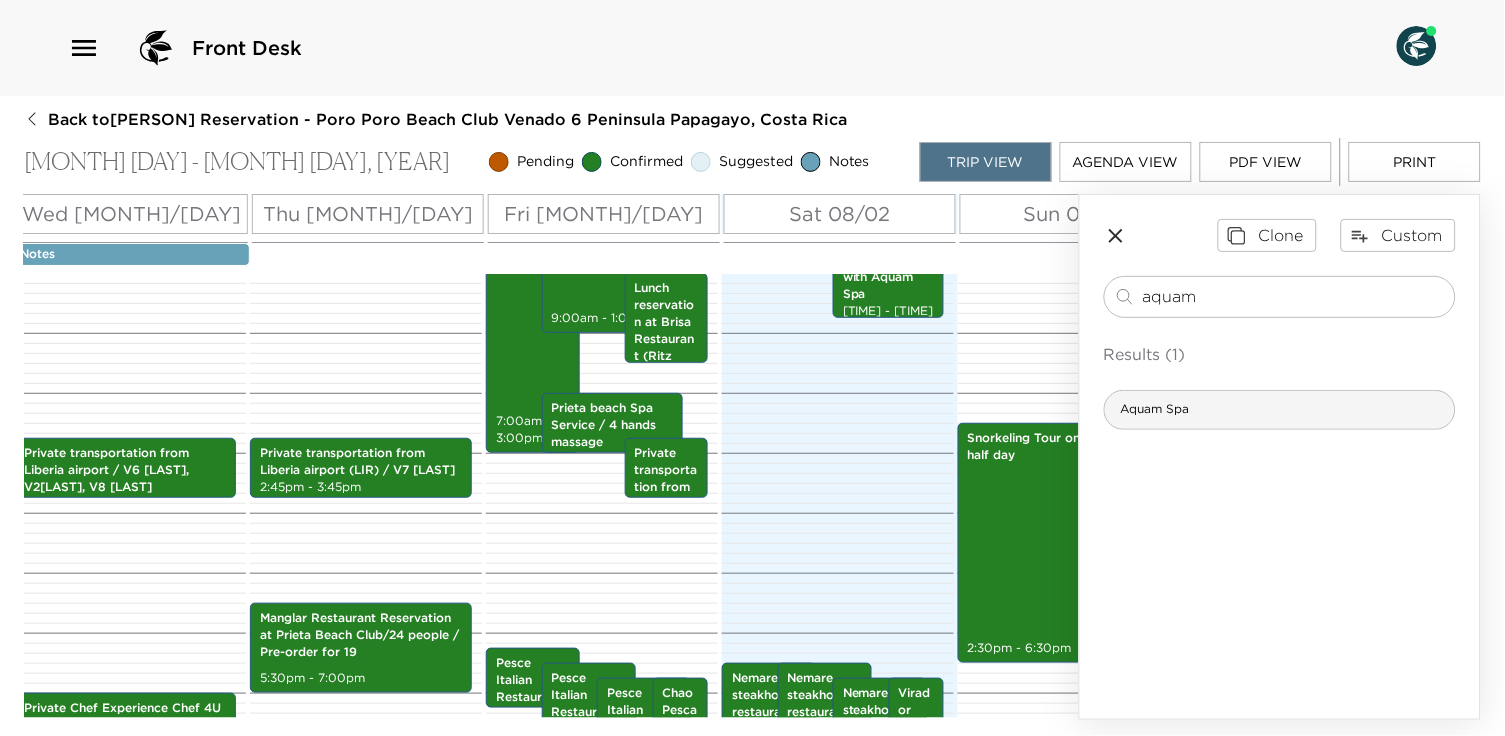 type on "aquam" 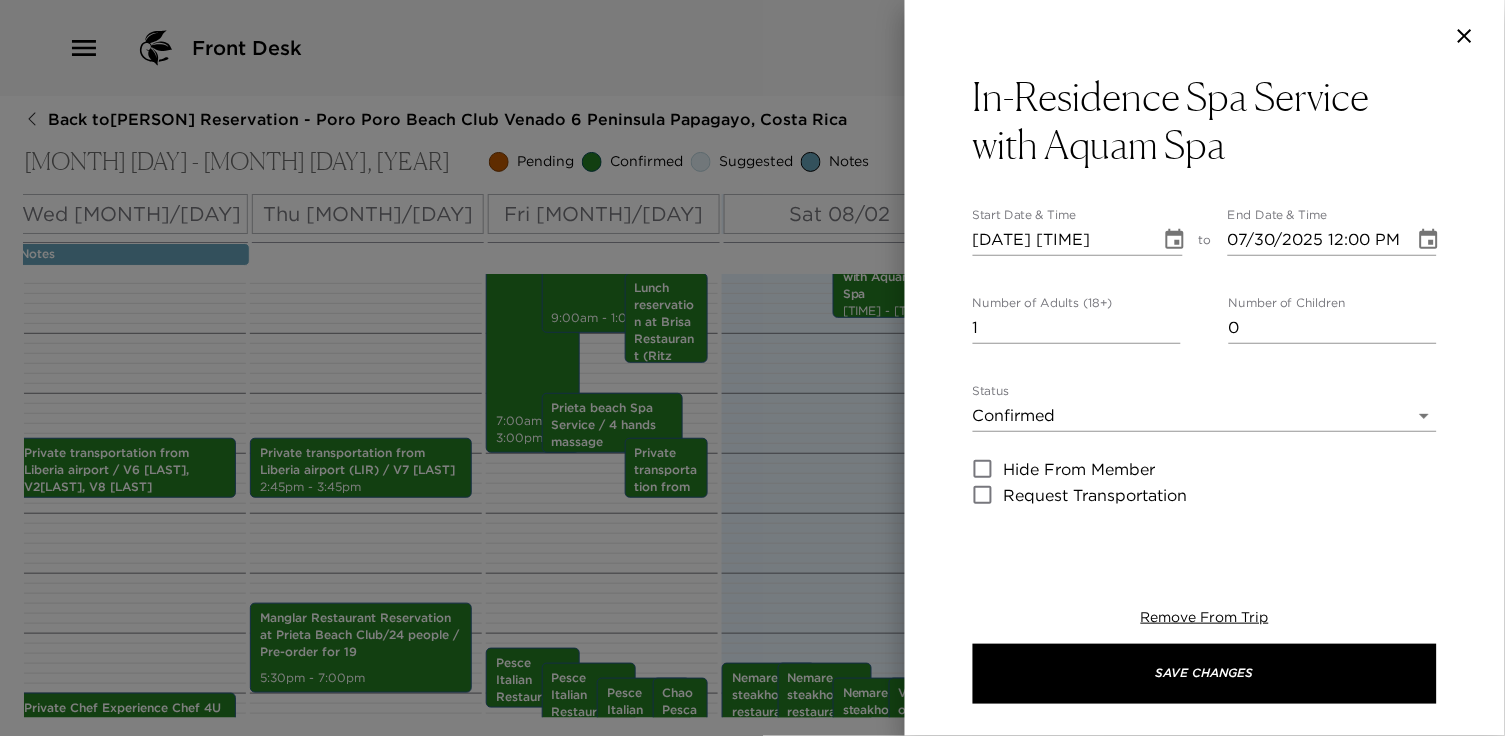 type on "Your **[TREATMENT TYPE]** appointment is confirmed.
The therapist will arrive 15 minutes before the appointment to set up. You can pay directly to the vendor using either cash or a credit card.
This confirmation is provided by [PERSON] on behalf of Aquam Spa.
Thank you!" 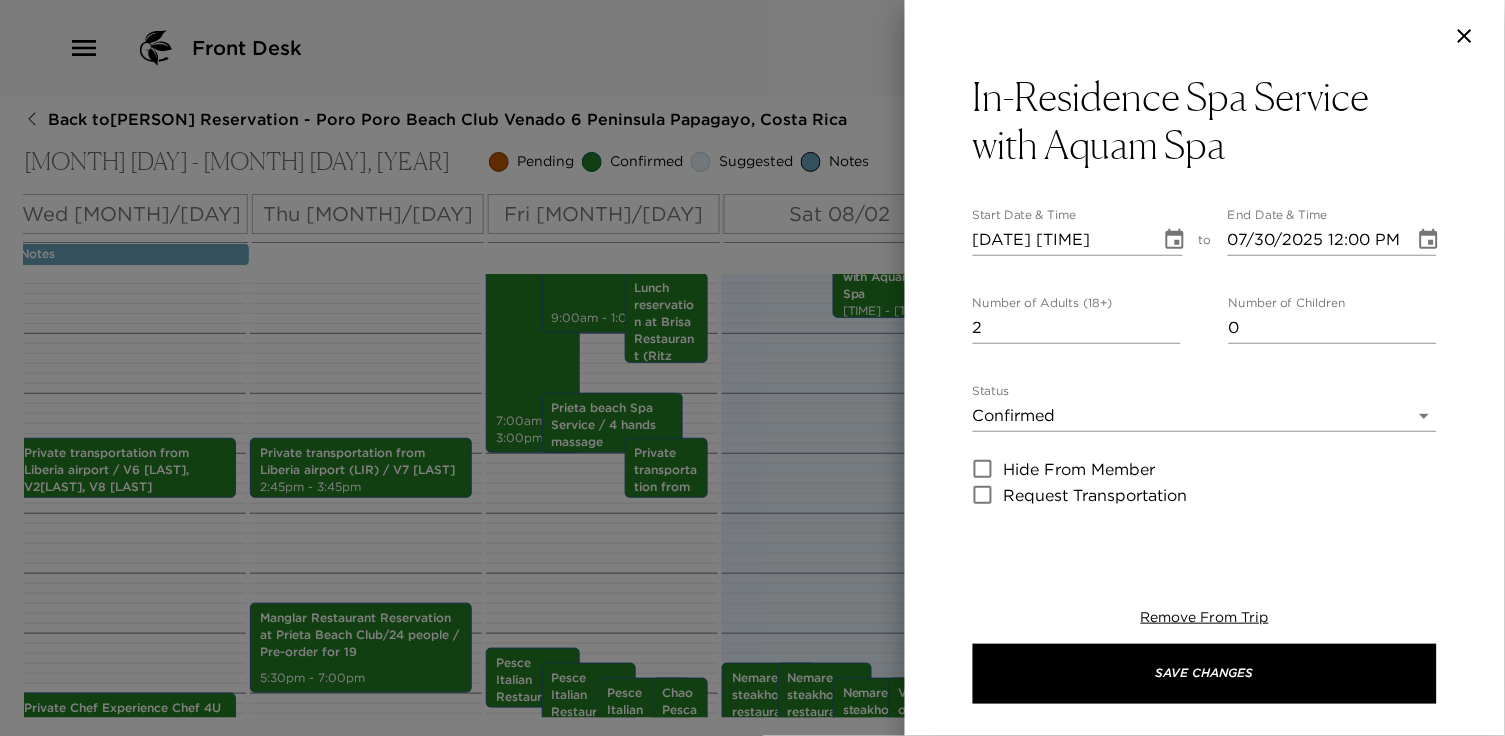 click on "2" at bounding box center [1077, 328] 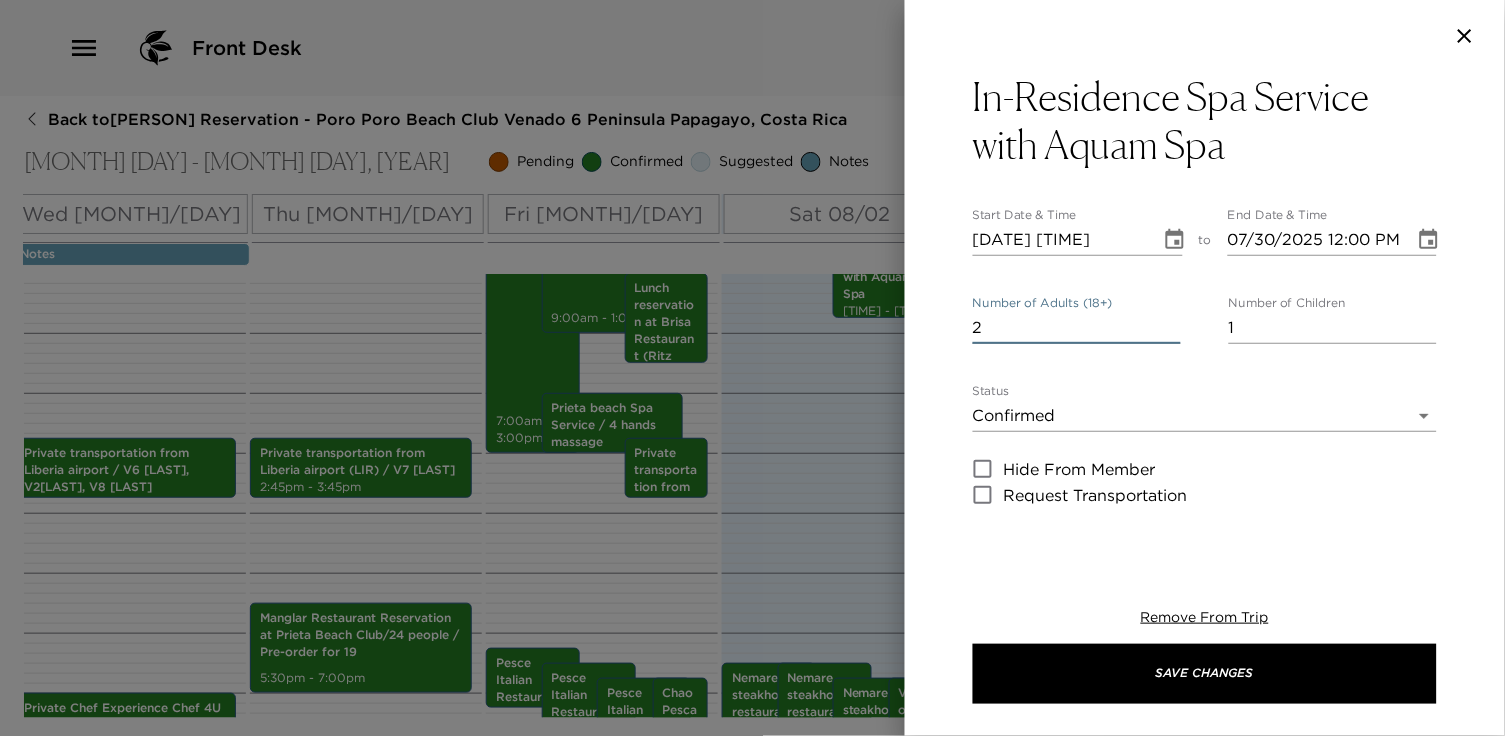 click on "1" at bounding box center (1333, 328) 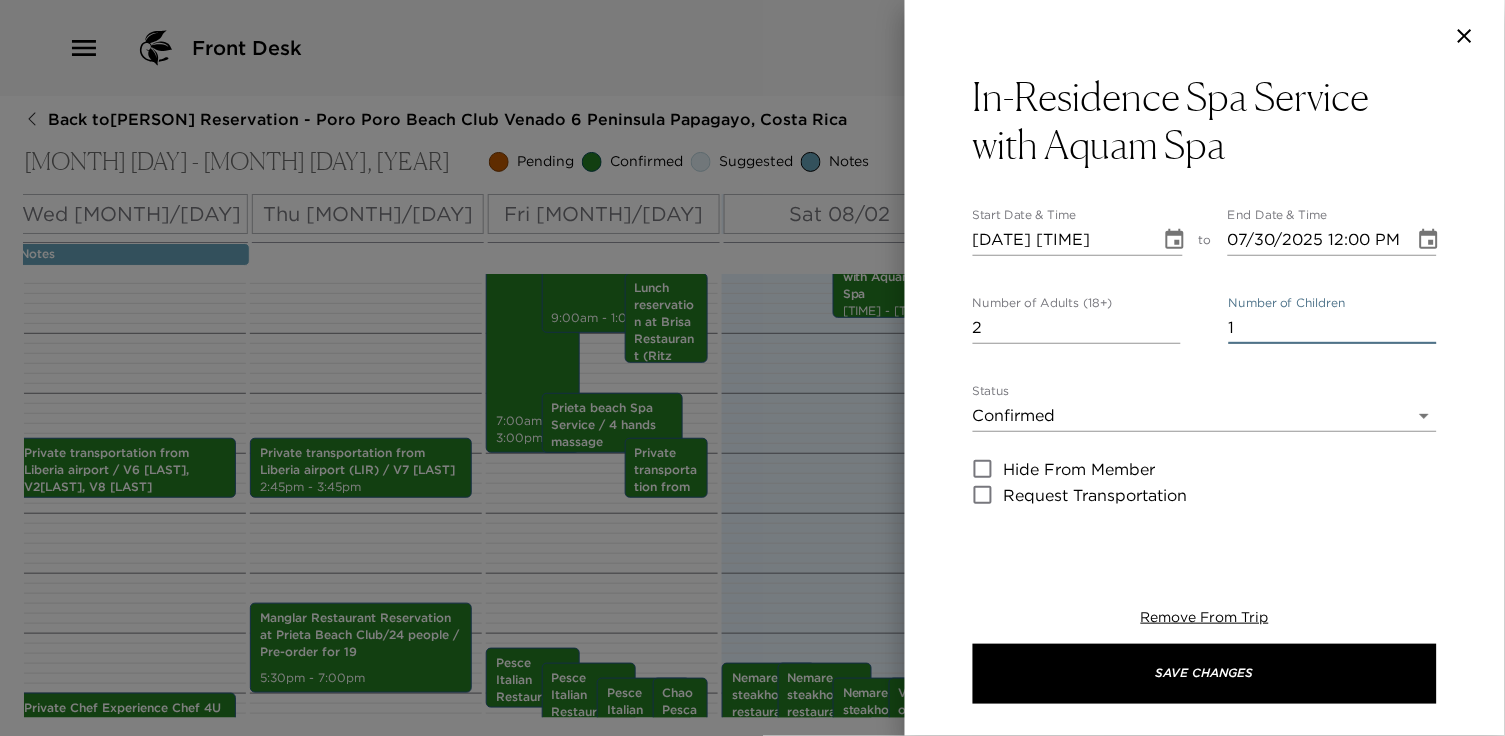 type on "2" 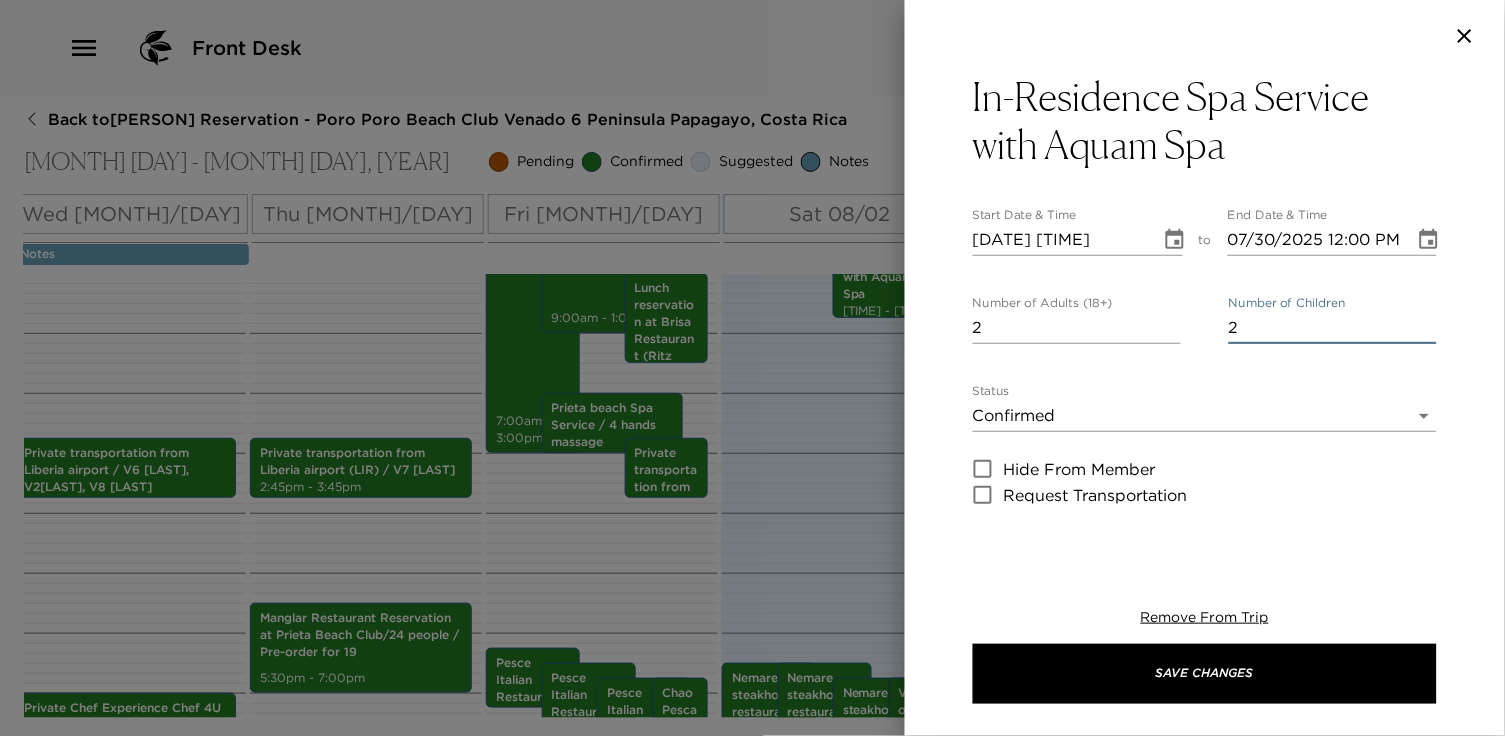 click on "2" at bounding box center (1333, 328) 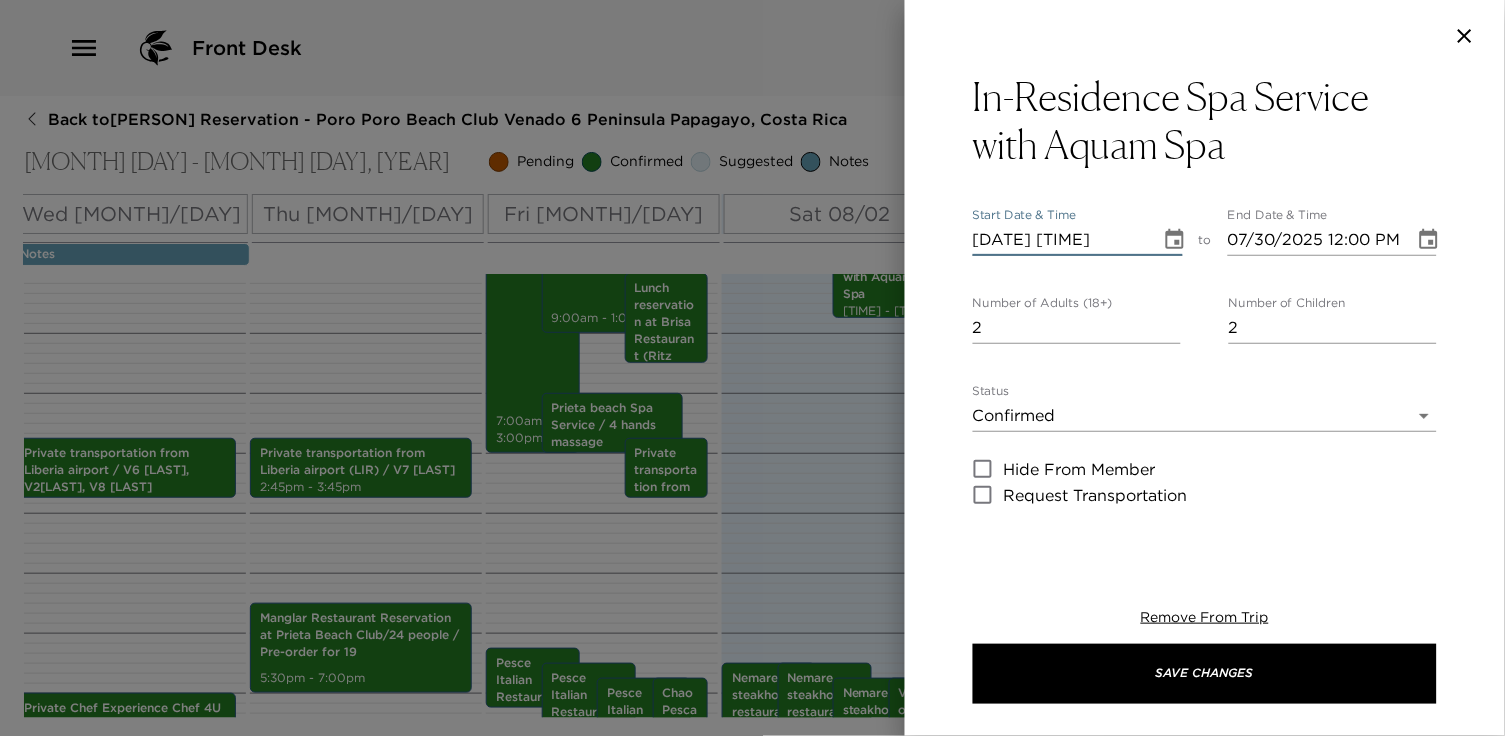 click on "[DATE] [TIME]" at bounding box center [1060, 240] 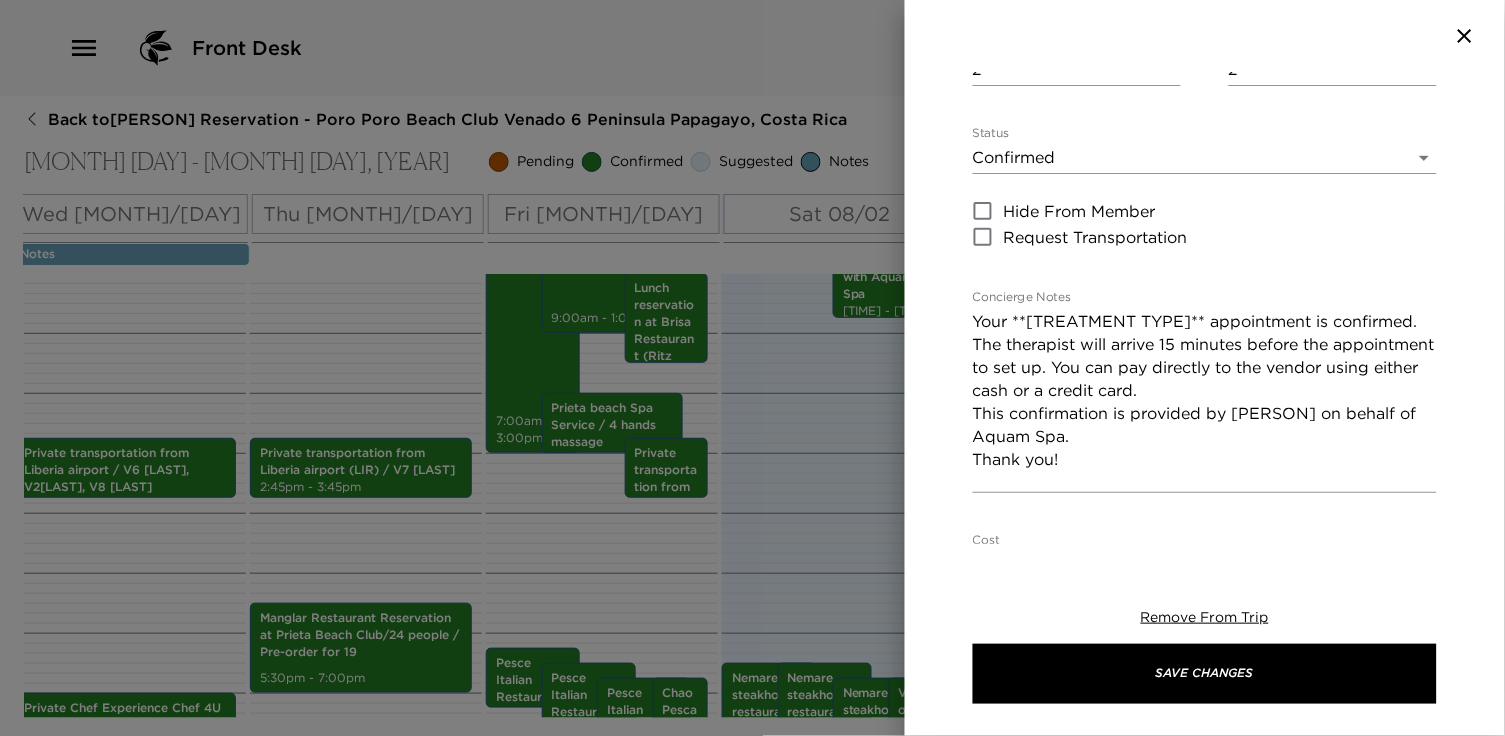 scroll, scrollTop: 260, scrollLeft: 0, axis: vertical 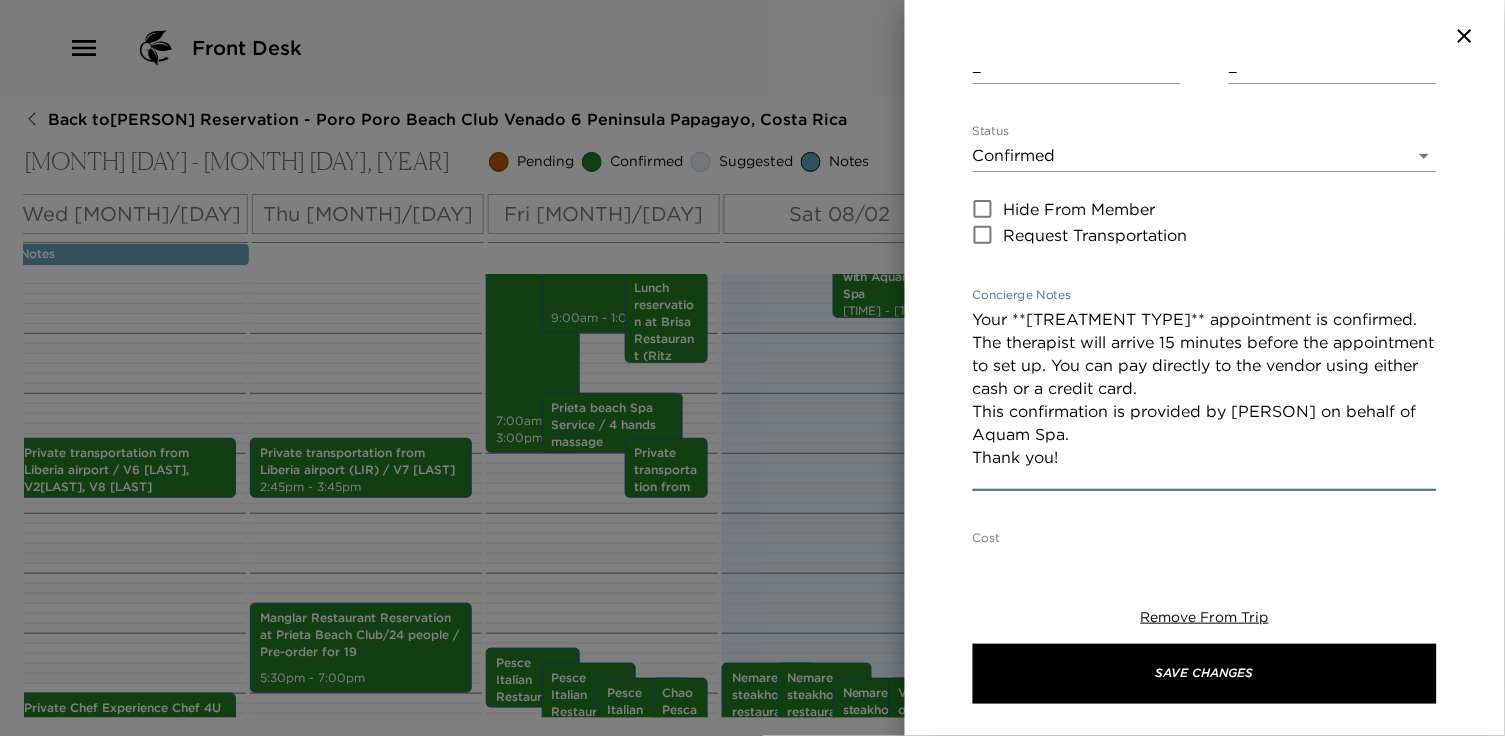 drag, startPoint x: 1083, startPoint y: 344, endPoint x: 1016, endPoint y: 329, distance: 68.65858 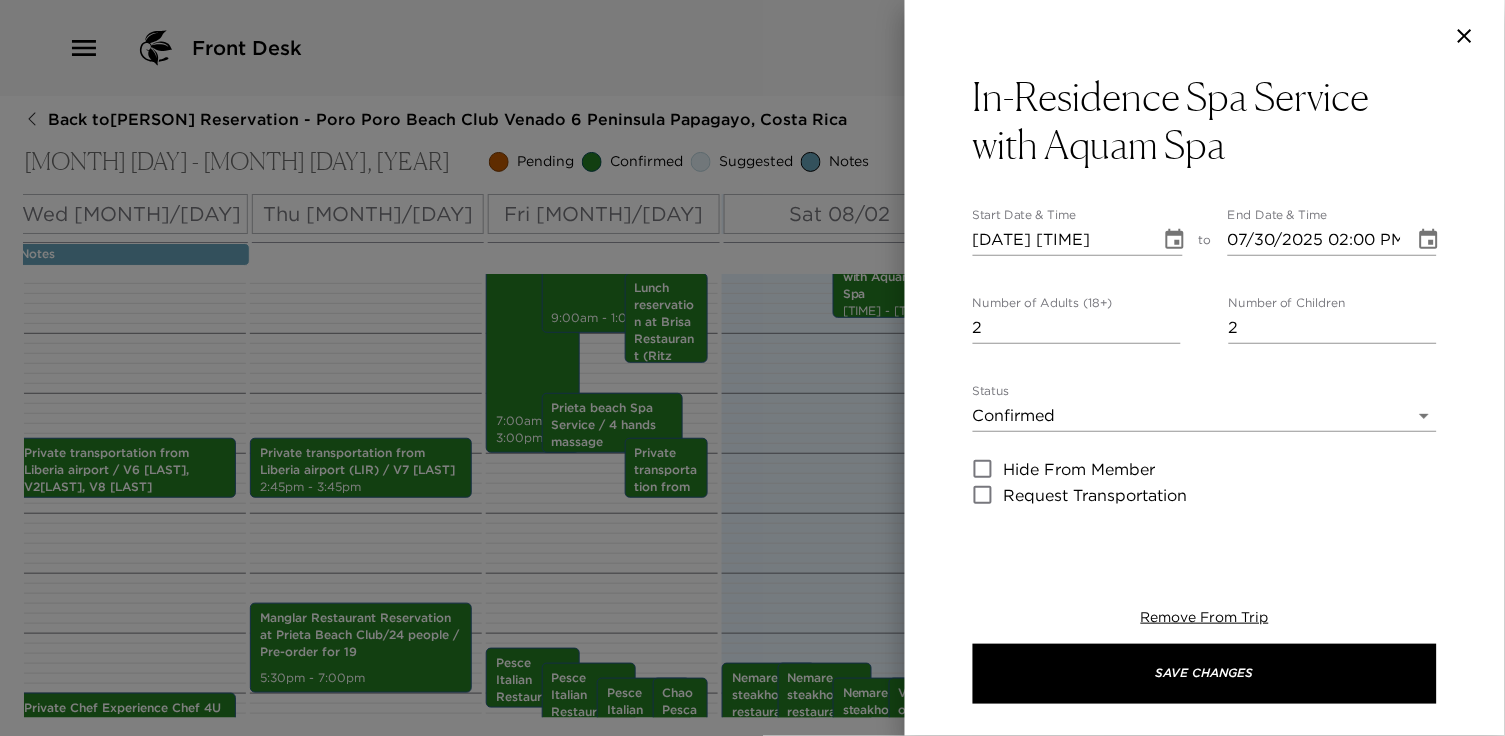 scroll, scrollTop: 0, scrollLeft: 0, axis: both 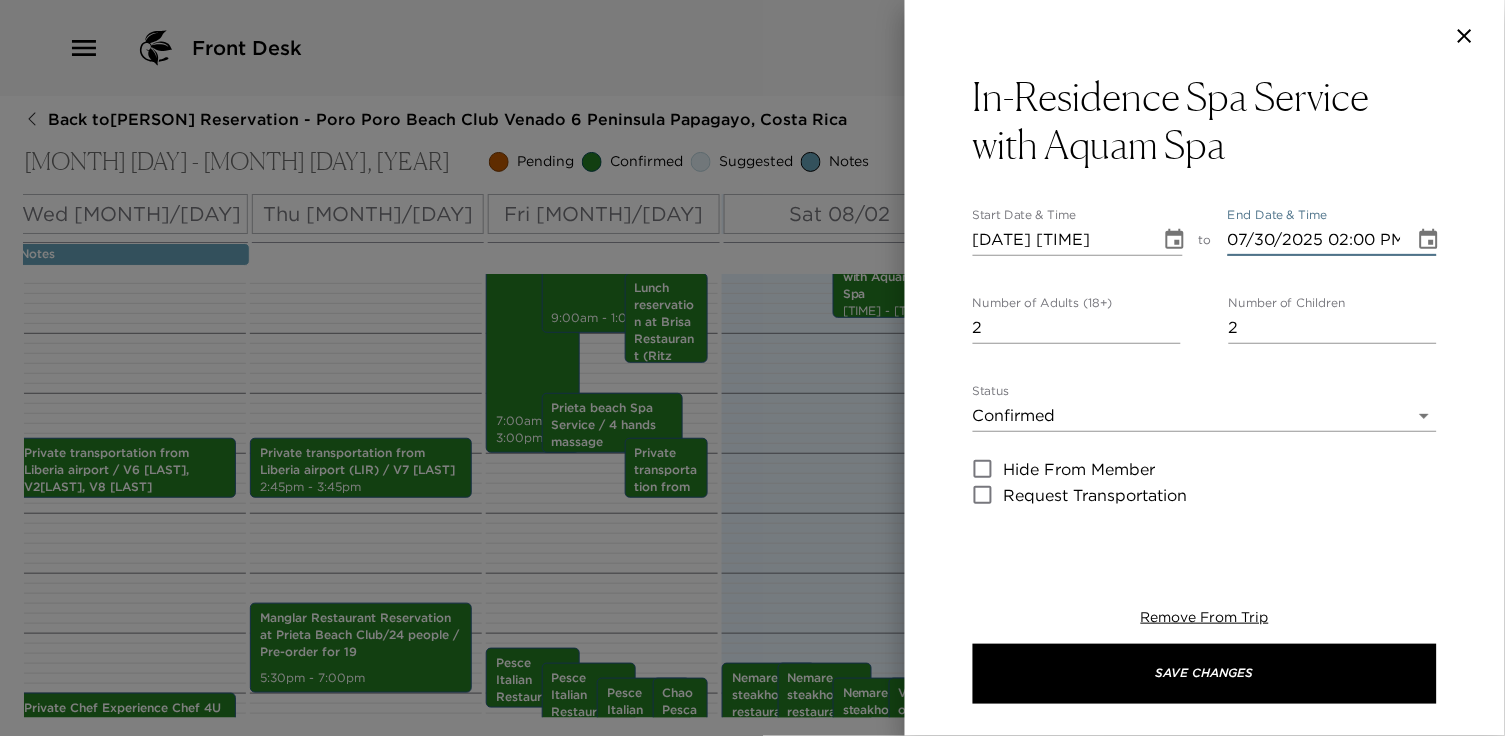 click on "07/30/2025 02:00 PM" at bounding box center [1315, 240] 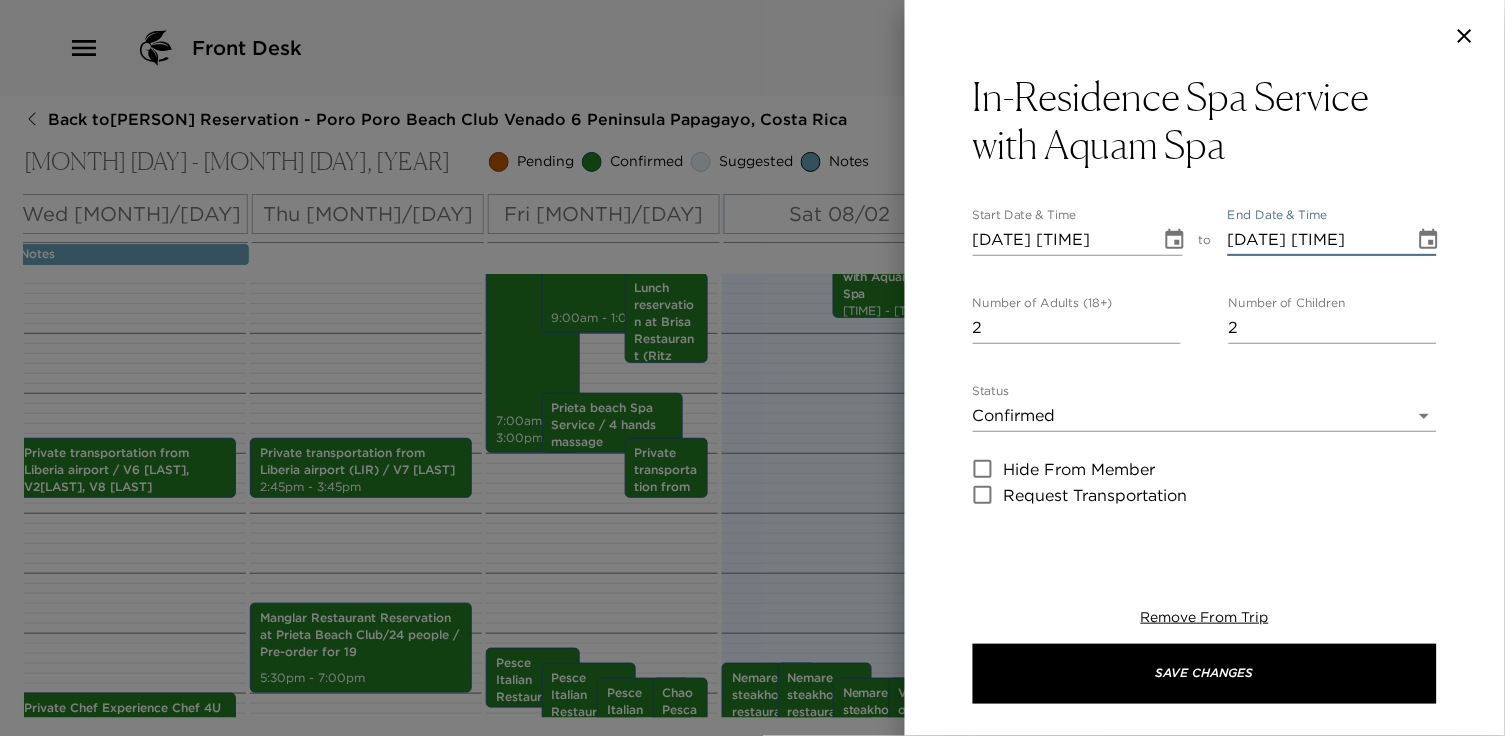 type on "[DATE] [TIME]" 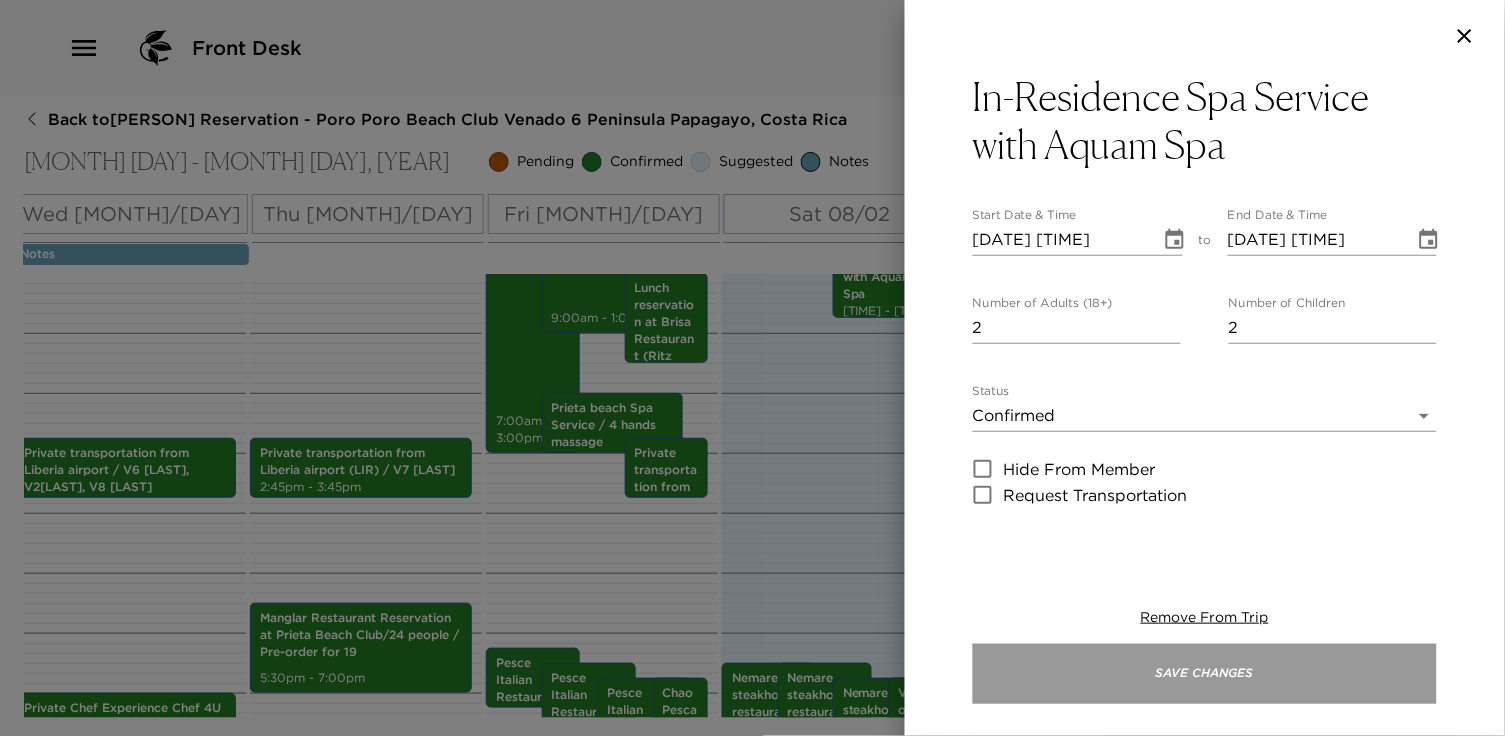 click on "Save Changes" at bounding box center [1205, 674] 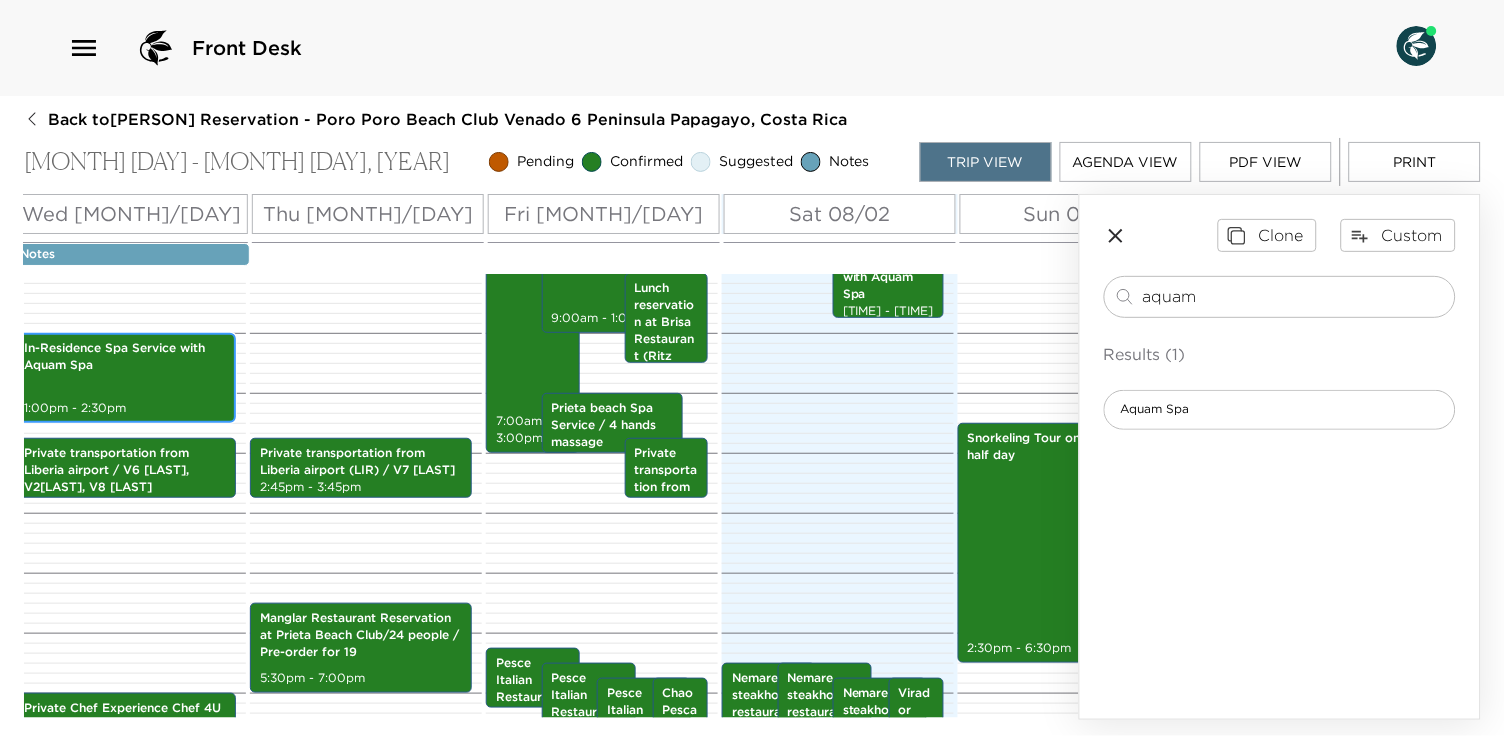 click on "In-Residence Spa Service with Aquam Spa" at bounding box center [125, 357] 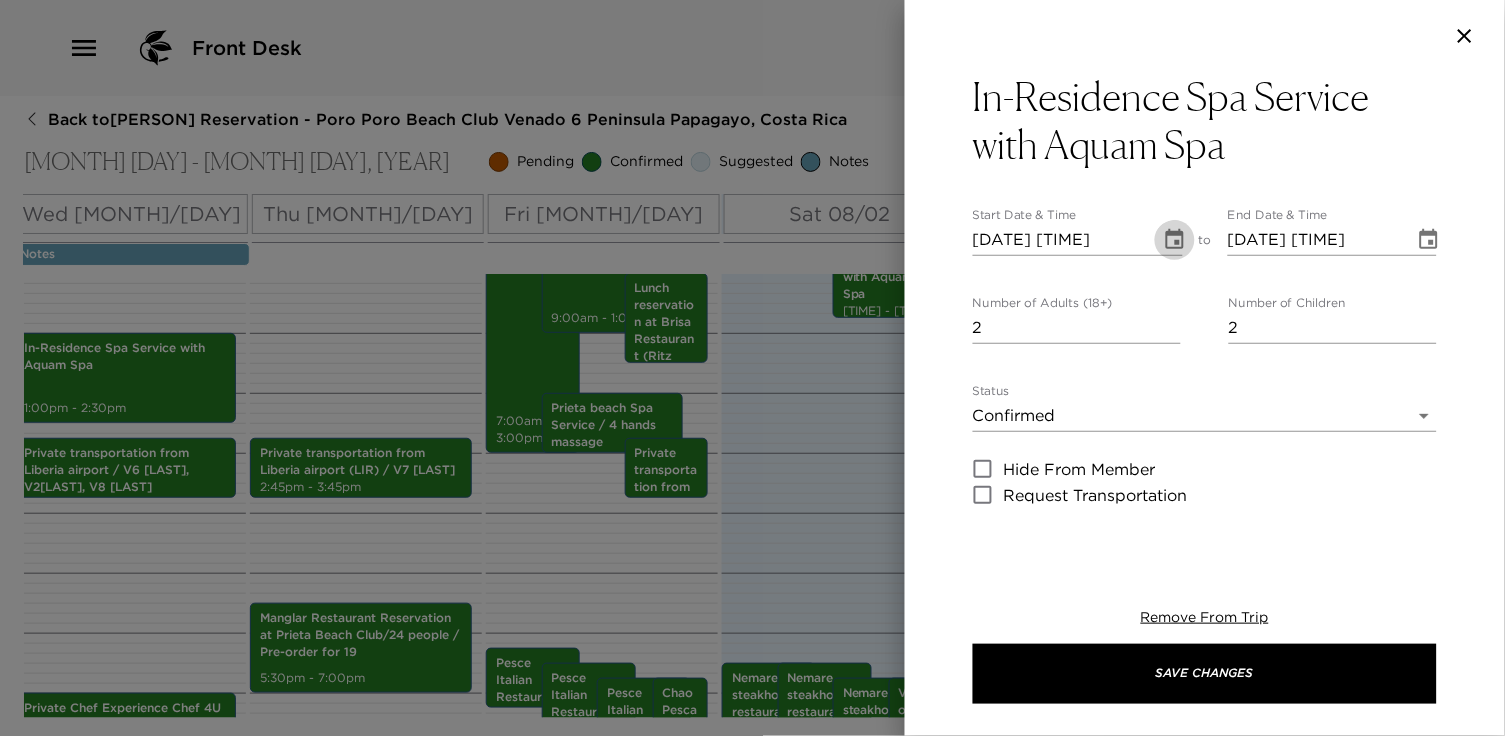 click 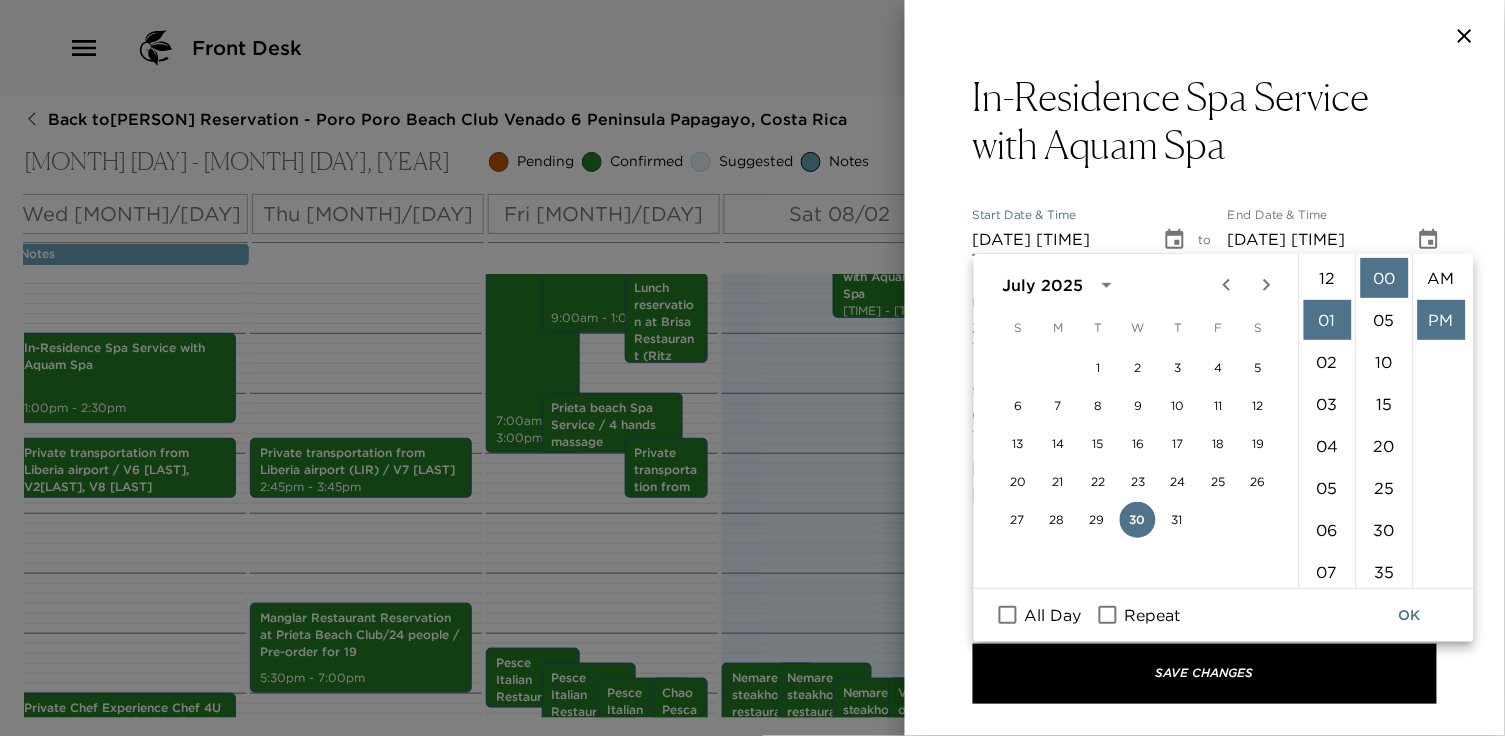 scroll, scrollTop: 41, scrollLeft: 0, axis: vertical 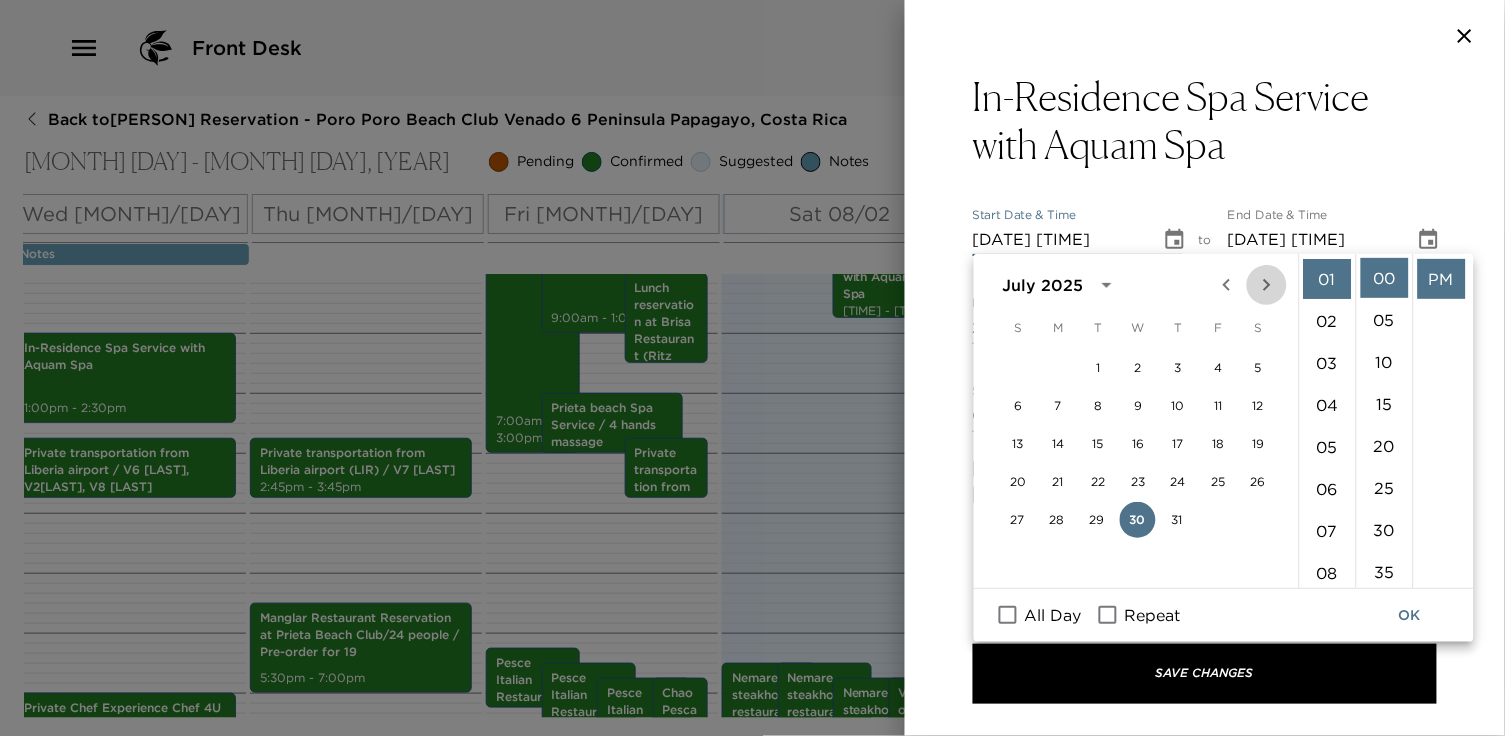 click 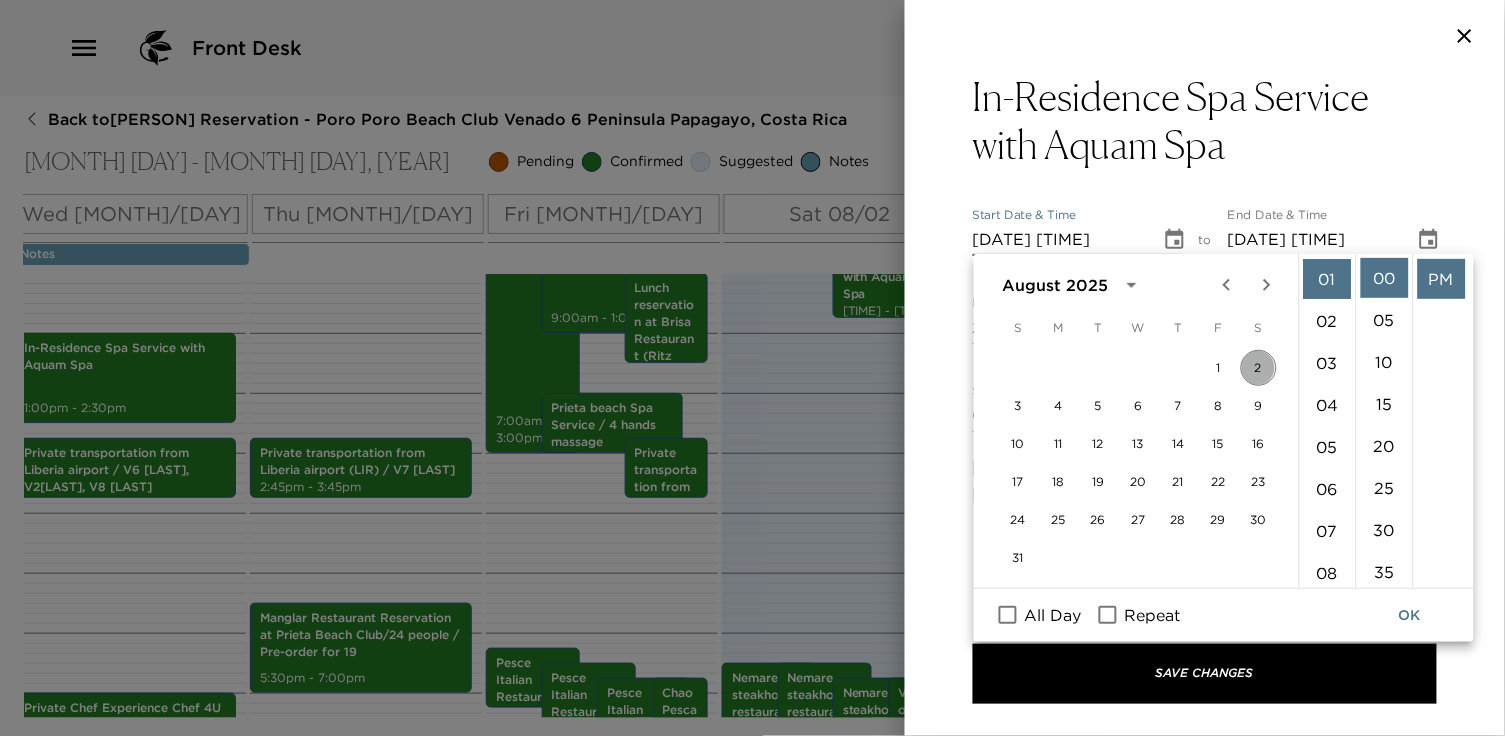 click on "2" at bounding box center (1259, 368) 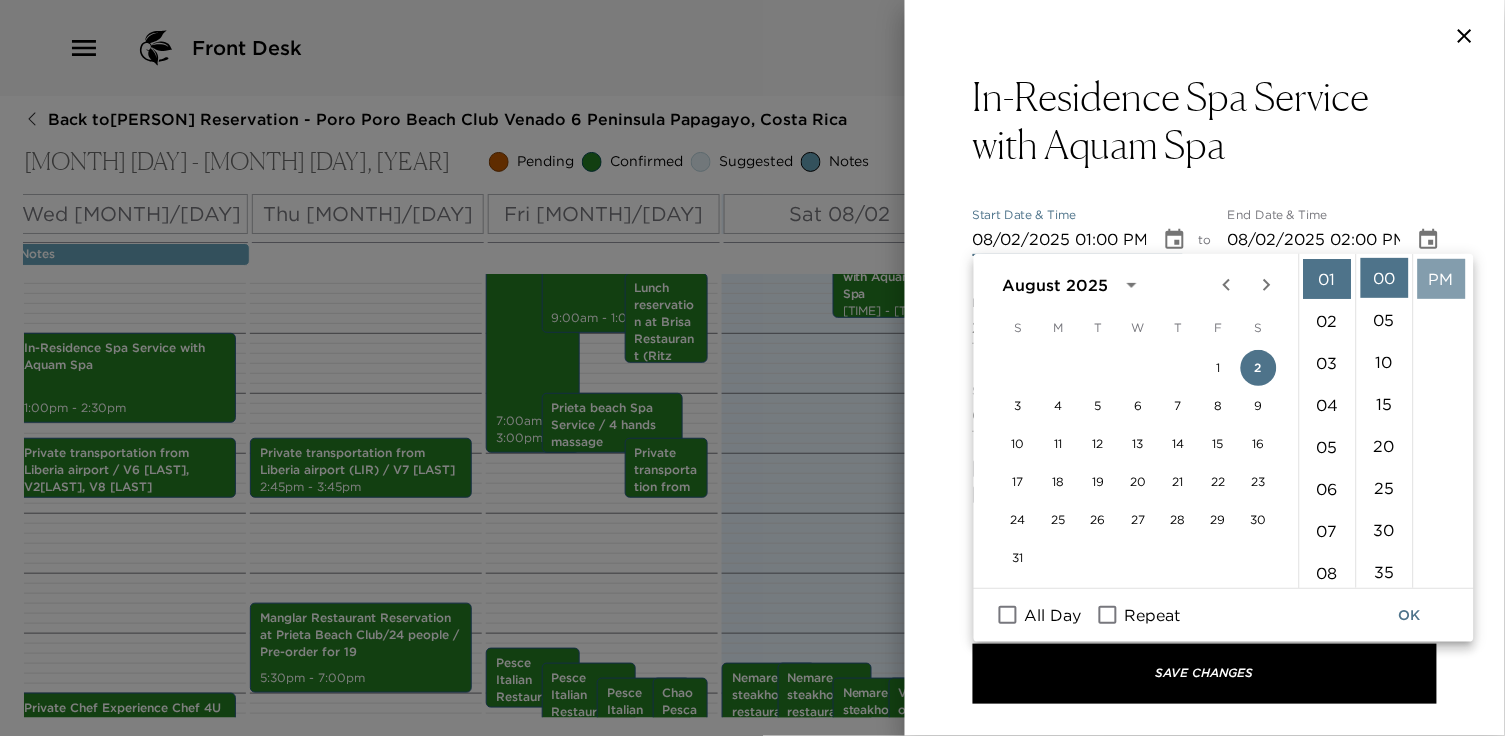 click on "PM" at bounding box center (1442, 279) 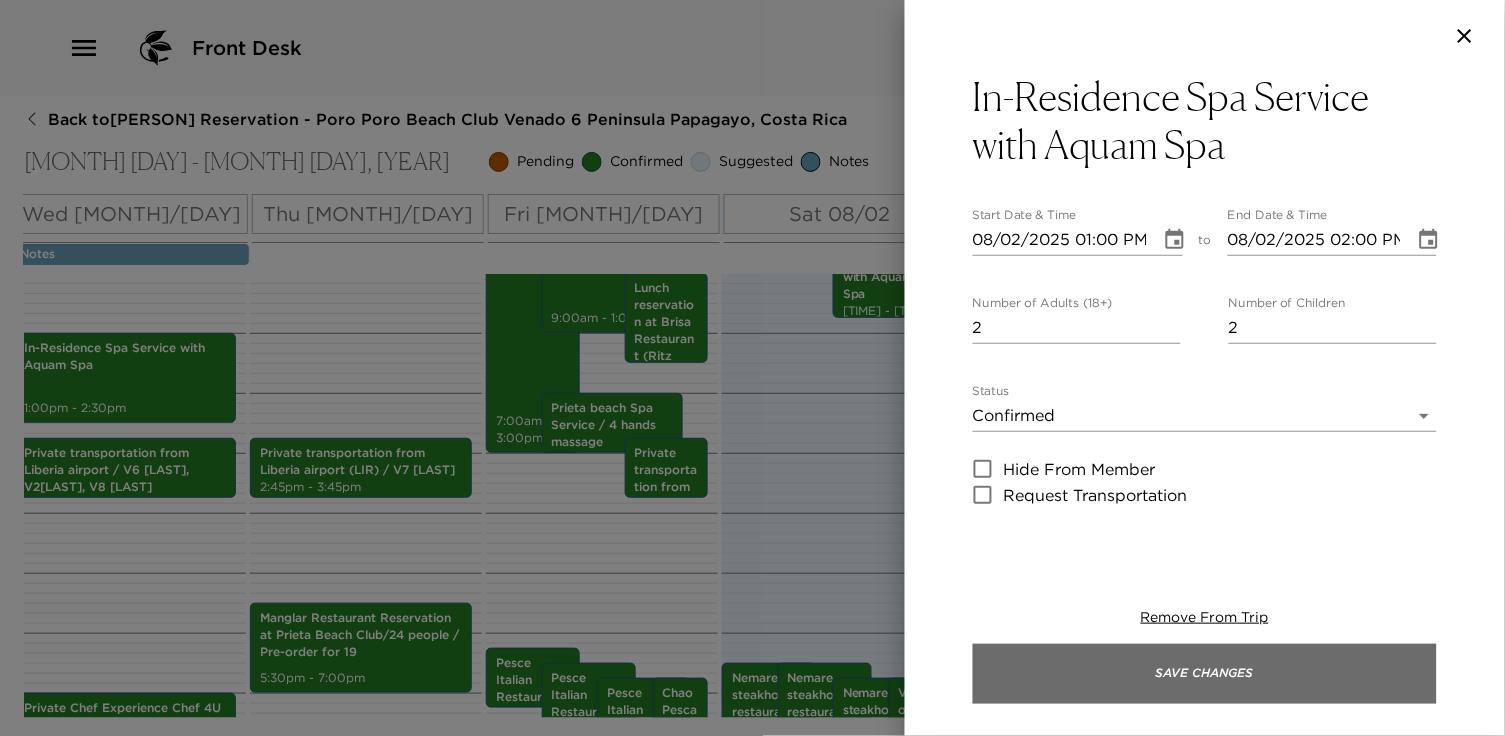 click on "Save Changes" at bounding box center (1205, 674) 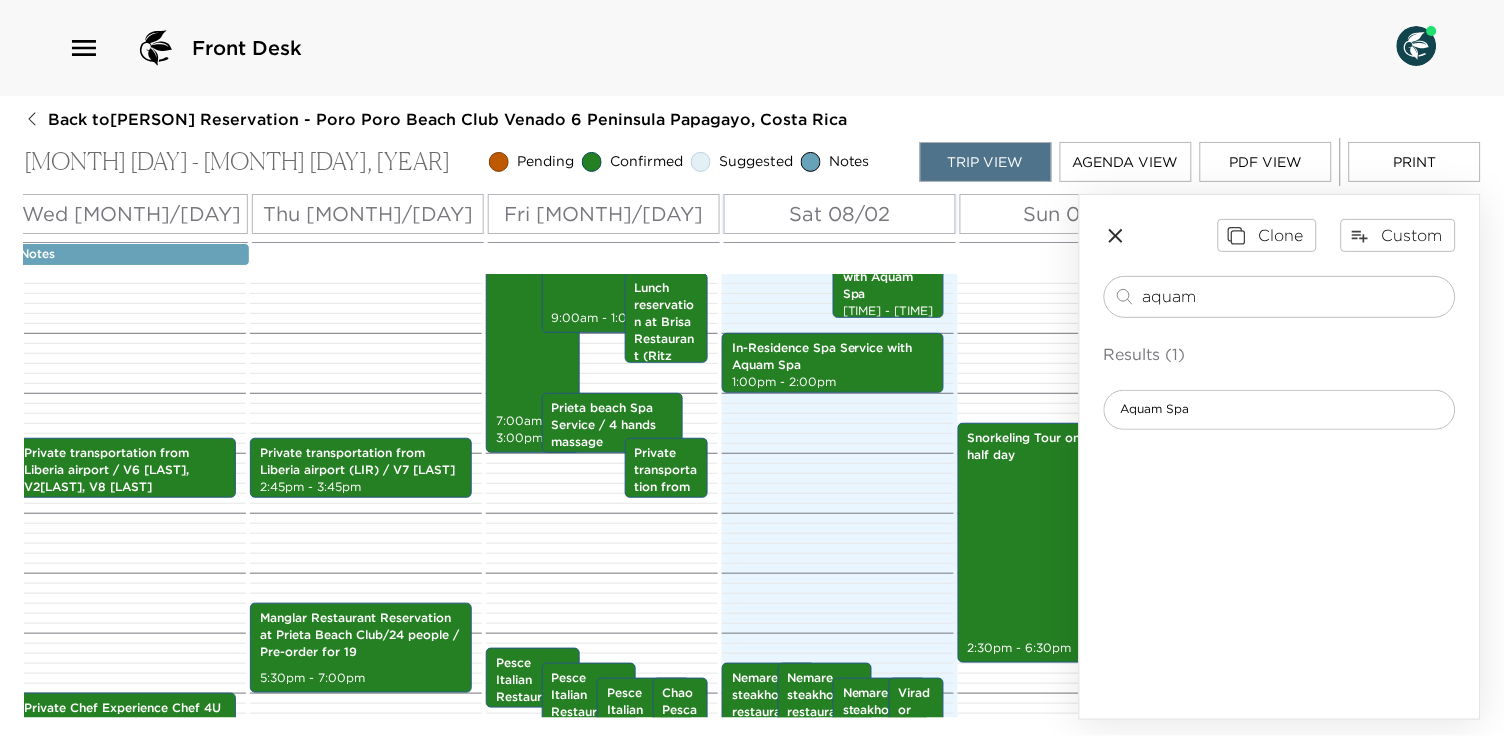 click on "Notes" at bounding box center (132, 254) 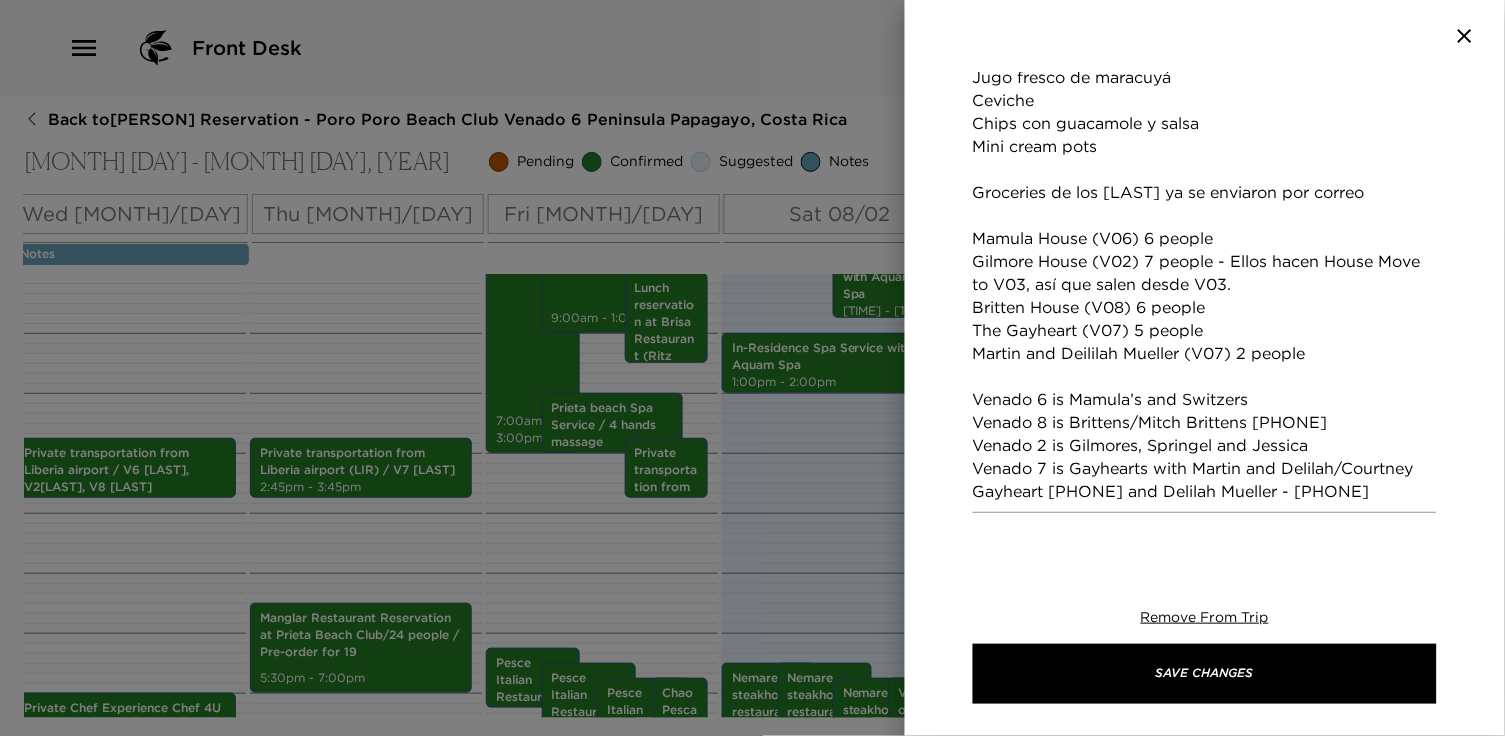 scroll, scrollTop: 645, scrollLeft: 0, axis: vertical 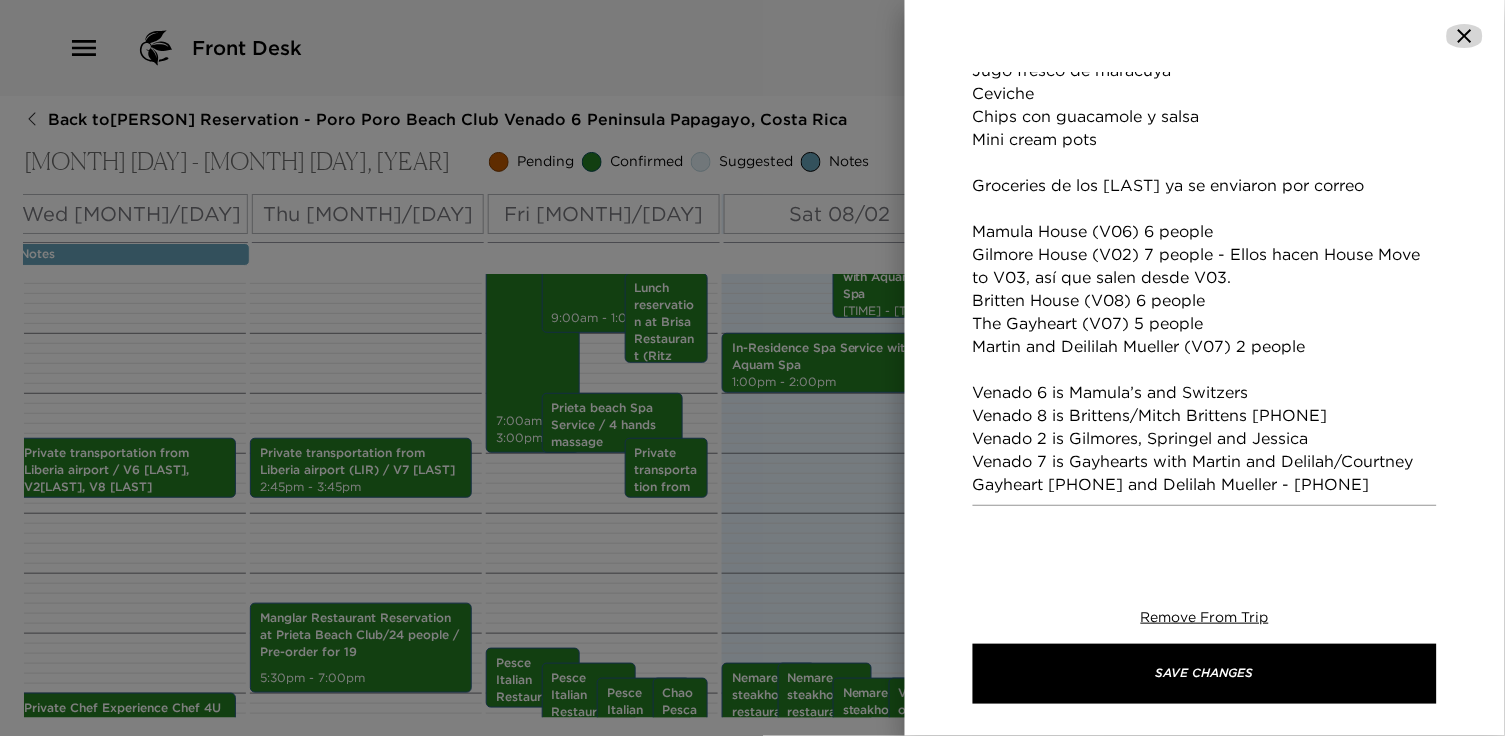click 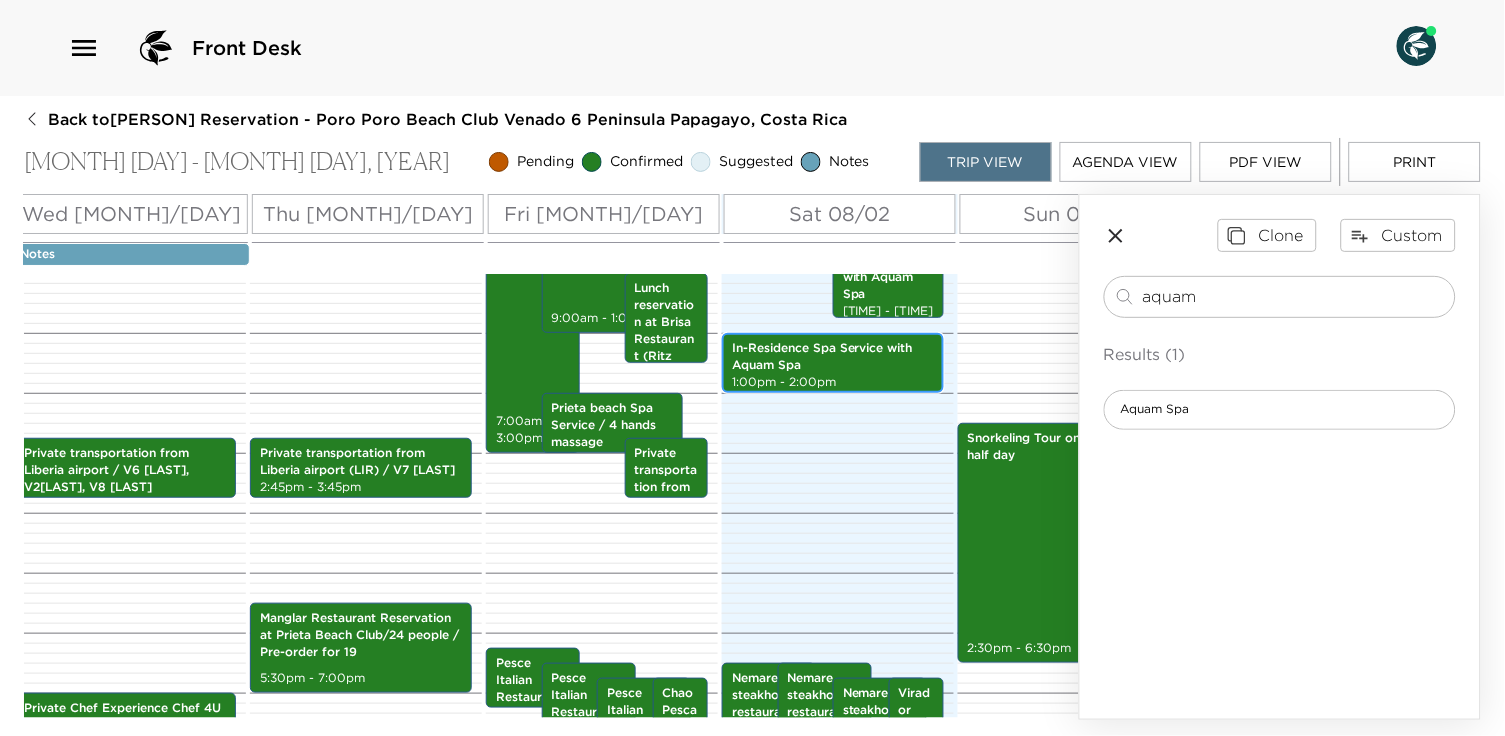 click on "In-Residence Spa Service with Aquam Spa" at bounding box center [833, 357] 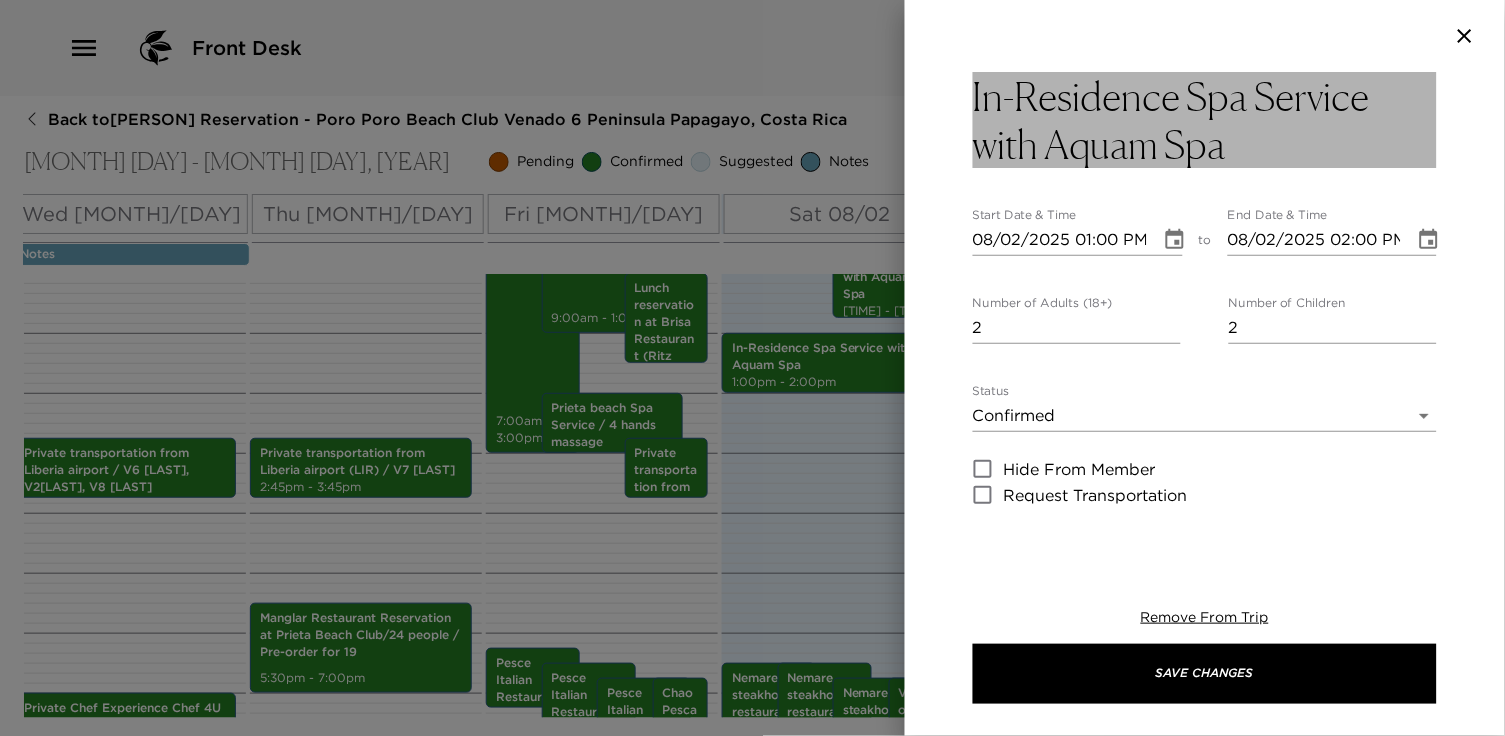 click on "In-Residence Spa Service with Aquam Spa" at bounding box center (1205, 120) 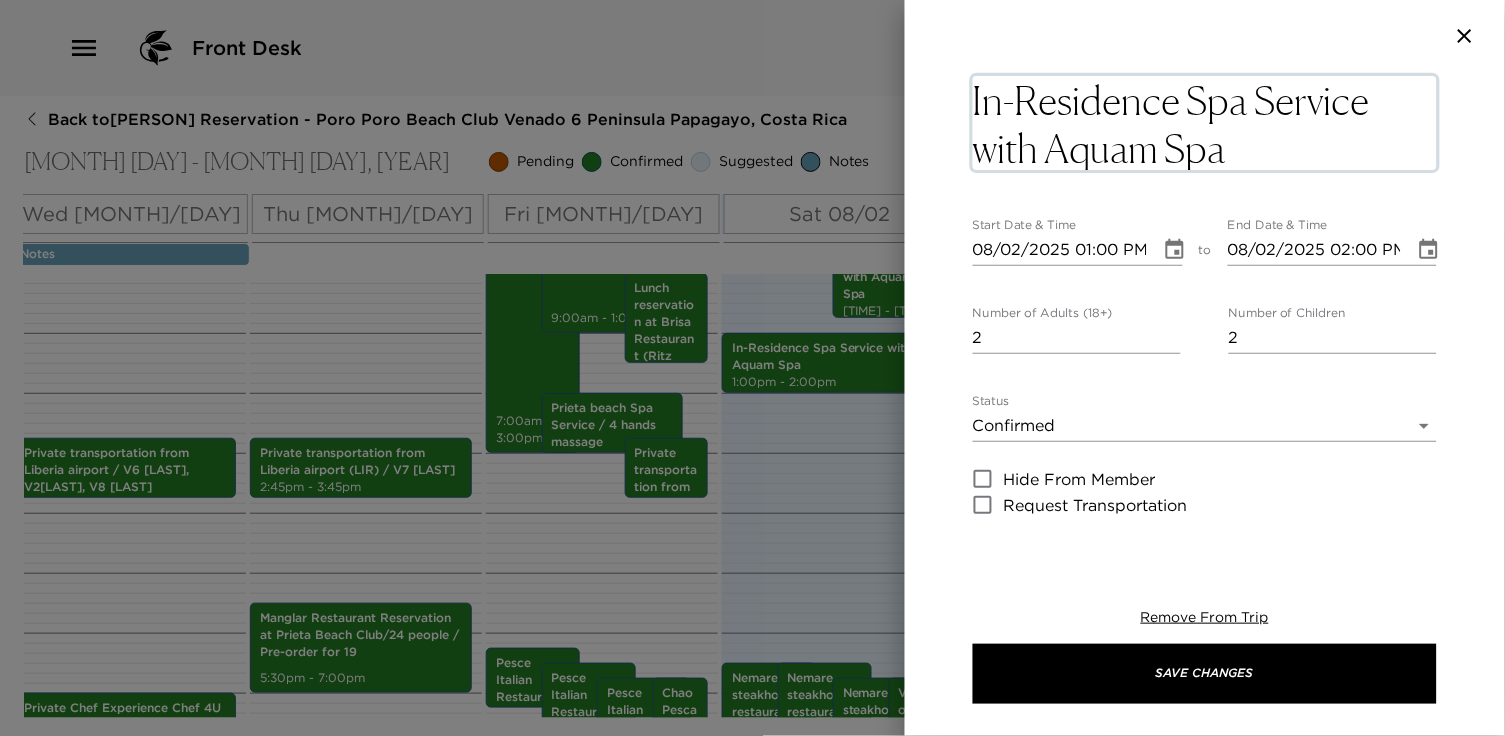 click on "In-Residence Spa Service with Aquam Spa" at bounding box center [1205, 123] 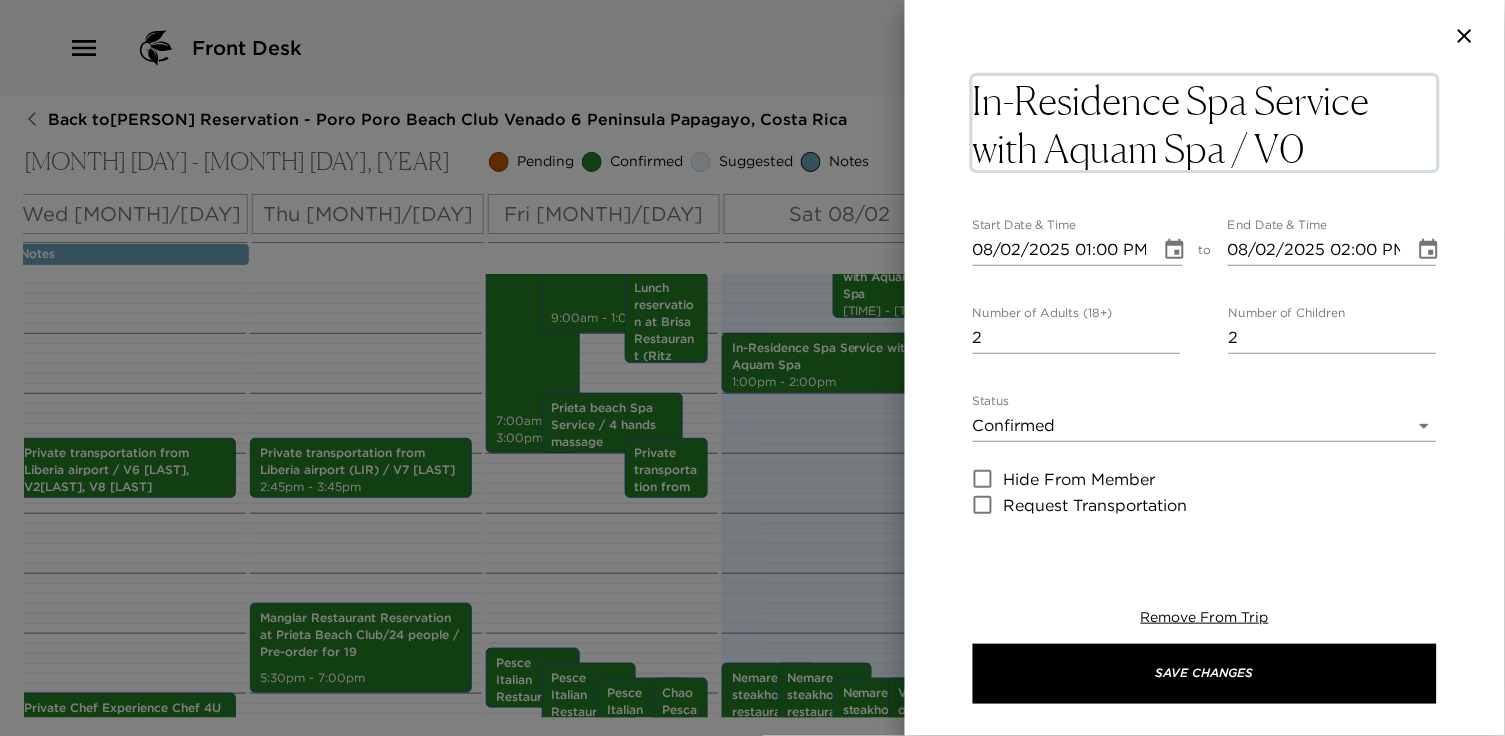 type on "In-Residence Spa Service with Aquam Spa / V02" 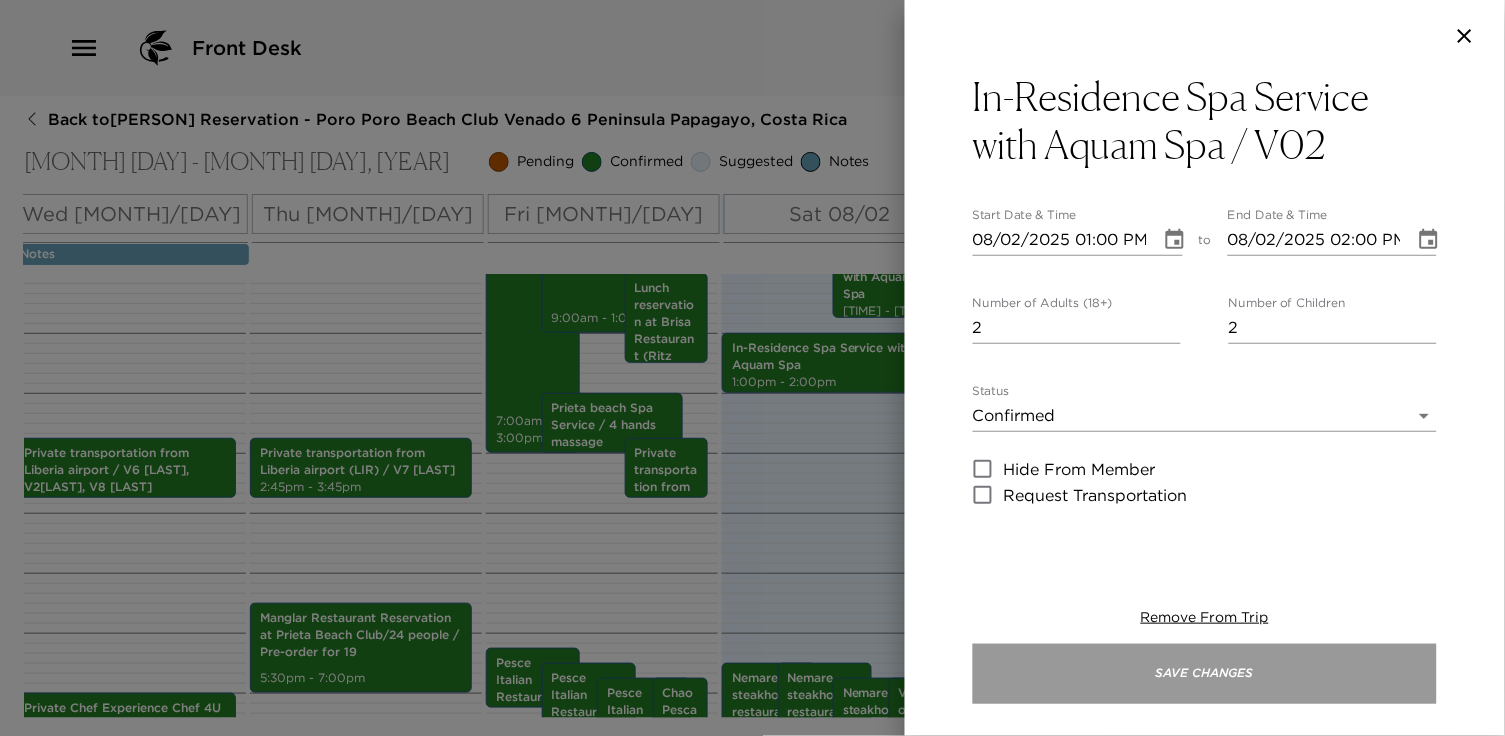 click on "Save Changes" at bounding box center (1205, 674) 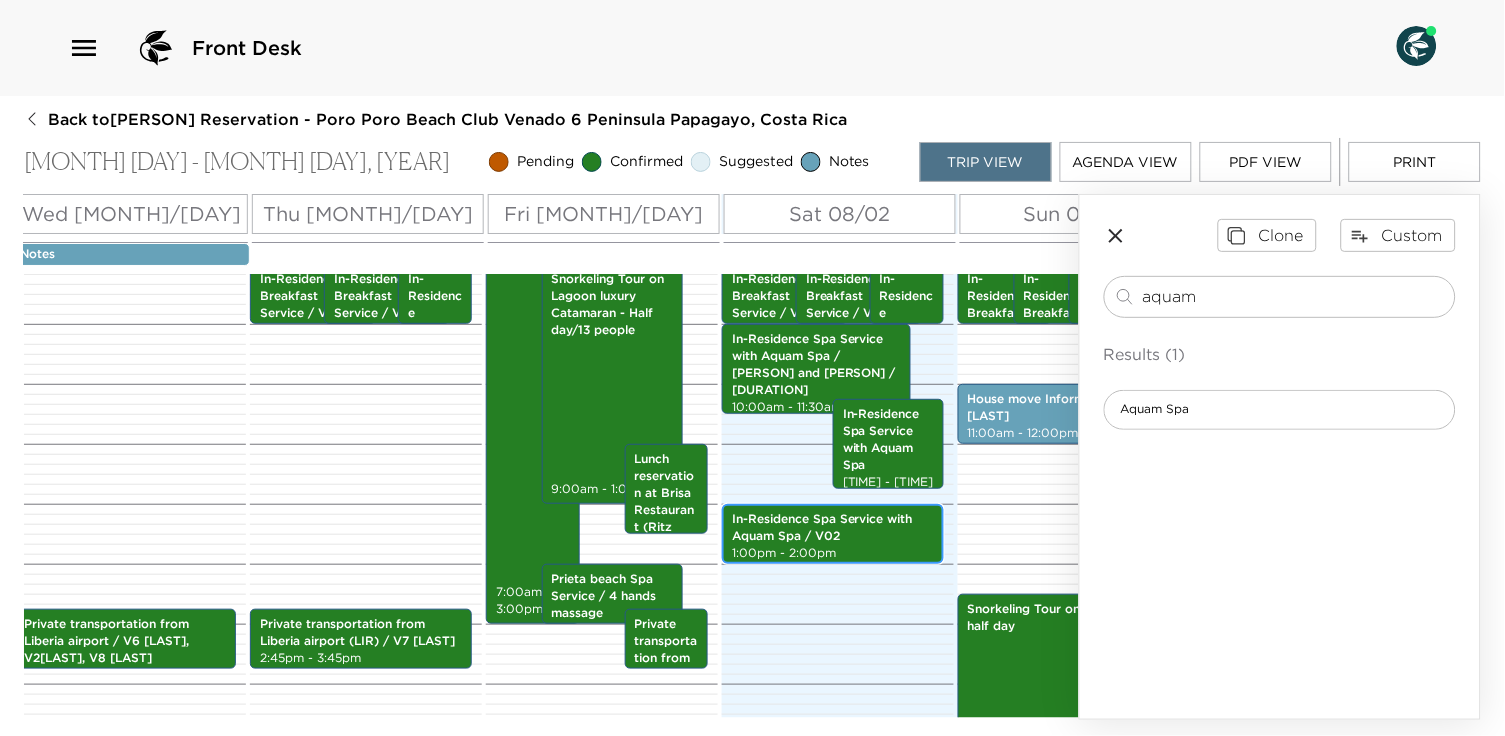 scroll, scrollTop: 537, scrollLeft: 0, axis: vertical 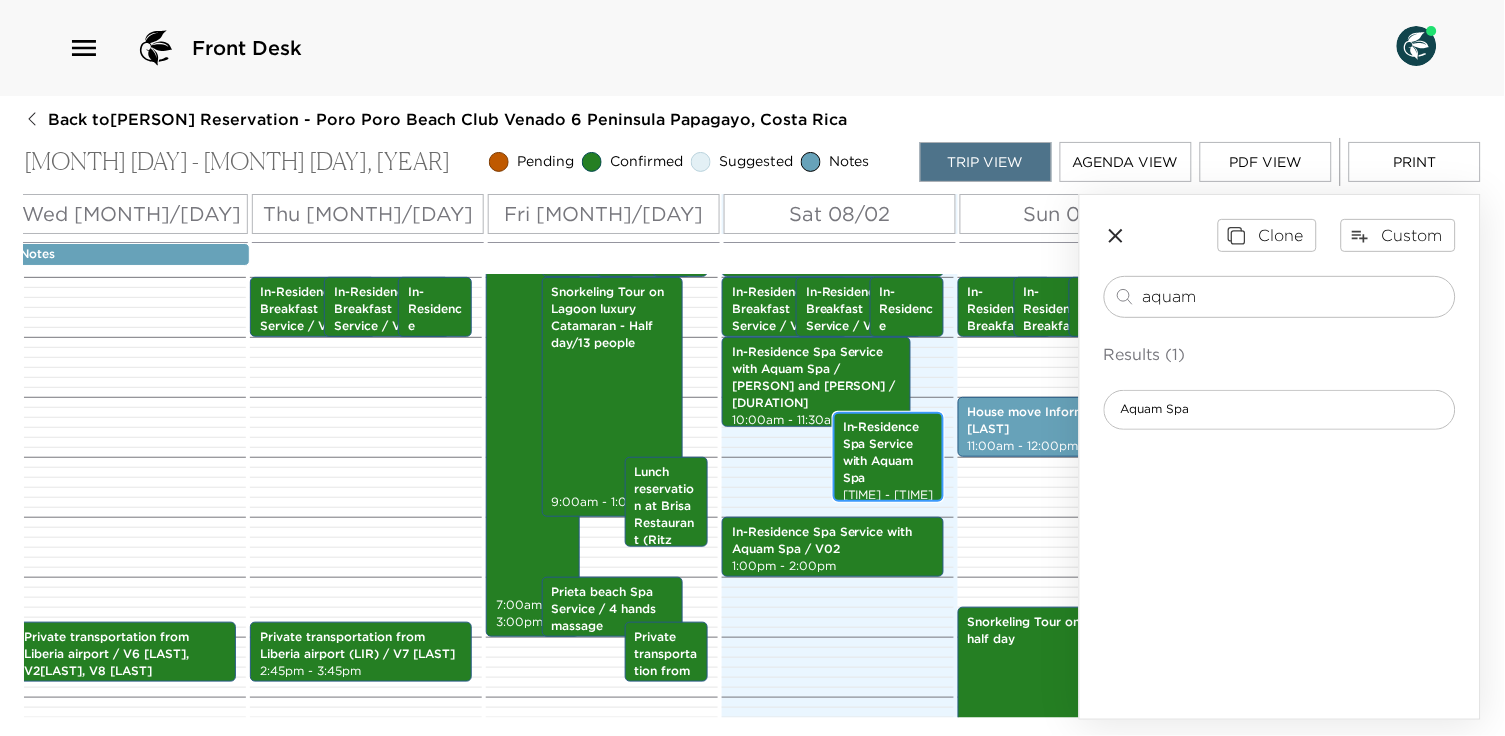 click on "In-Residence Spa Service with Aquam Spa" at bounding box center [888, 452] 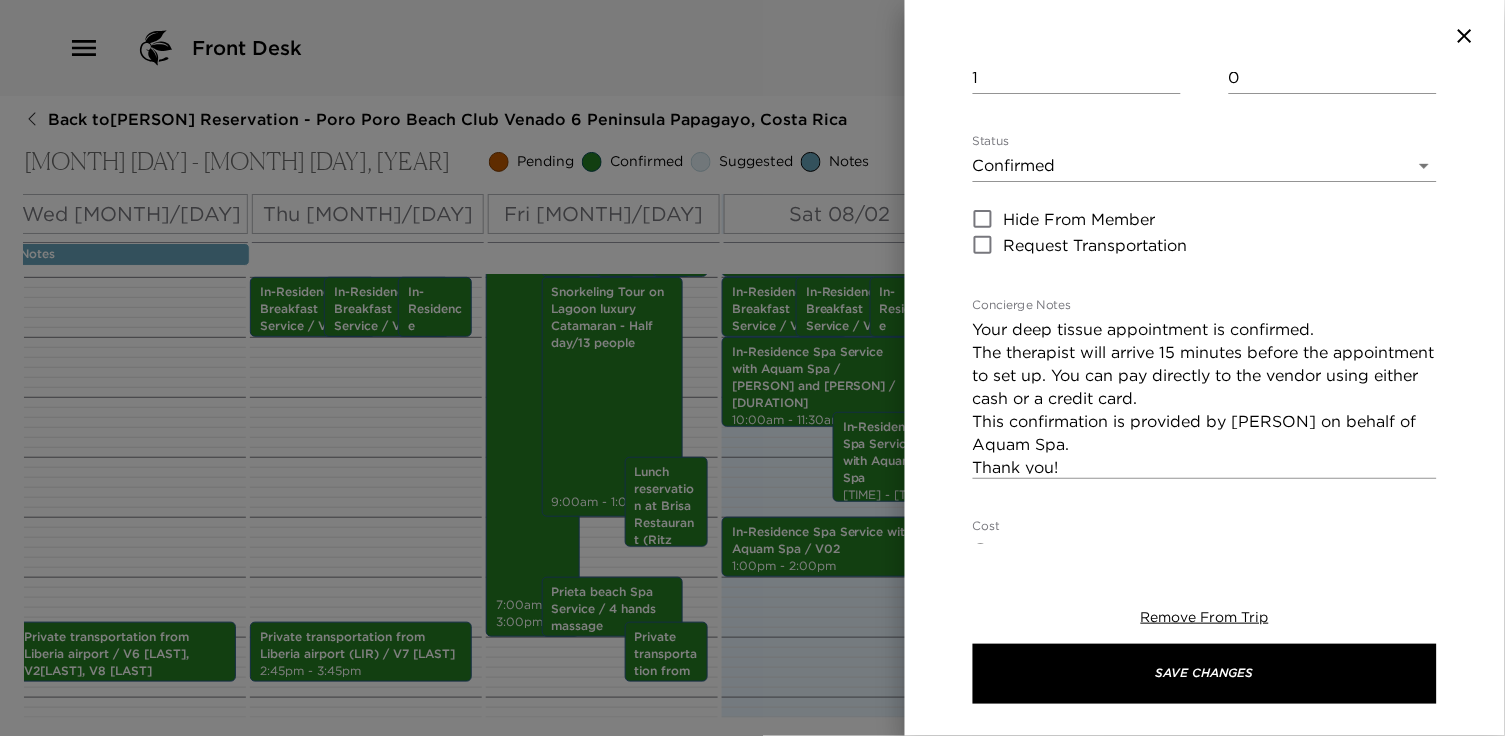 scroll, scrollTop: 0, scrollLeft: 0, axis: both 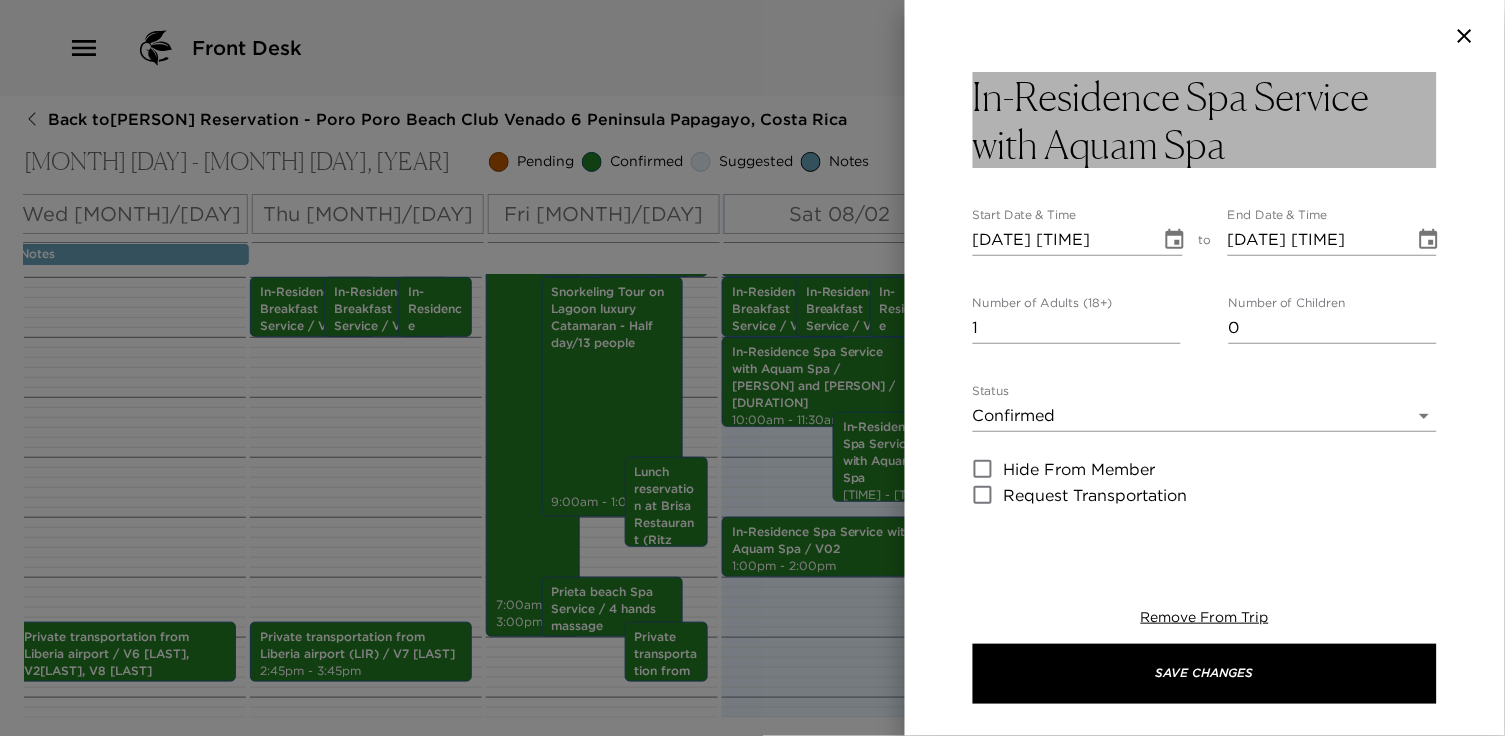 click on "In-Residence Spa Service with Aquam Spa" at bounding box center (1205, 120) 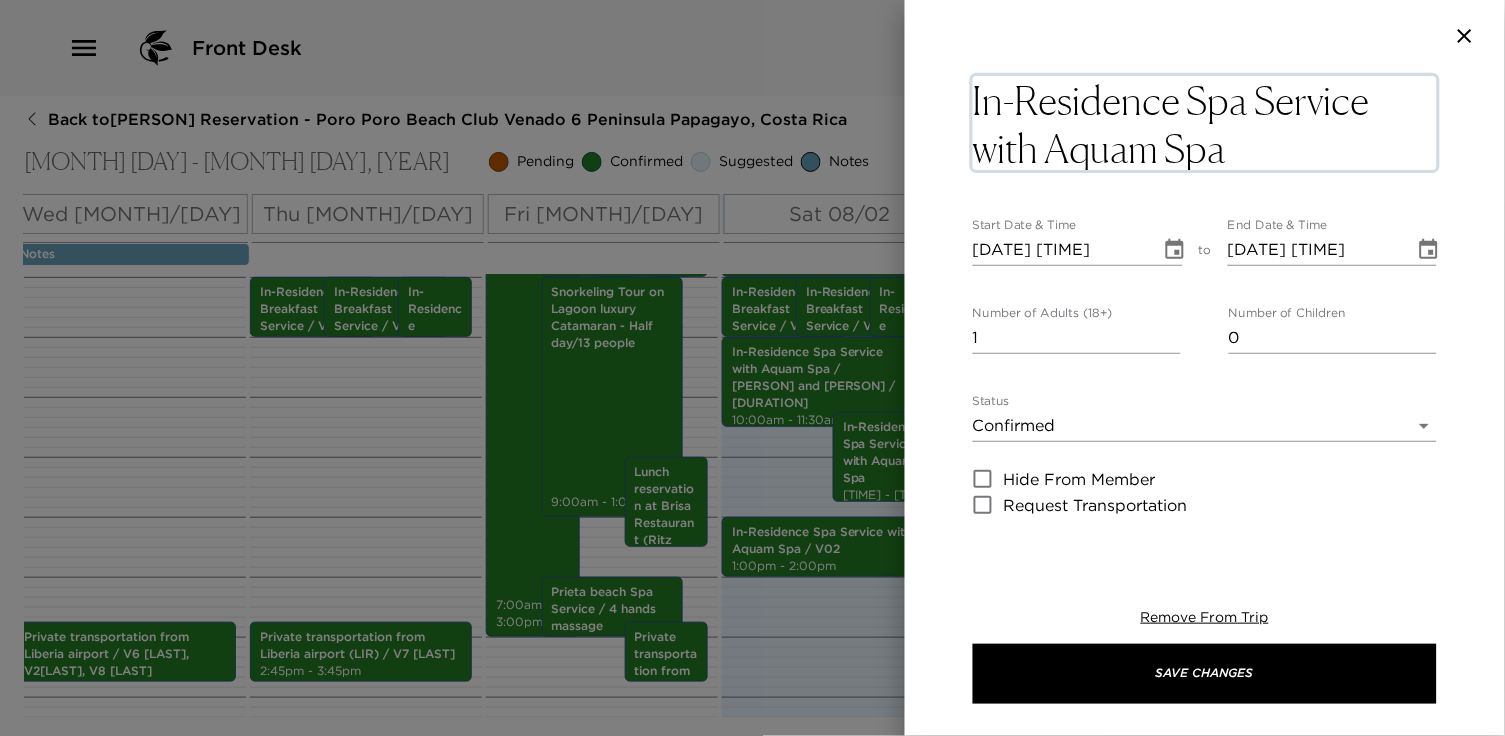 click on "In-Residence Spa Service with Aquam Spa" at bounding box center (1205, 123) 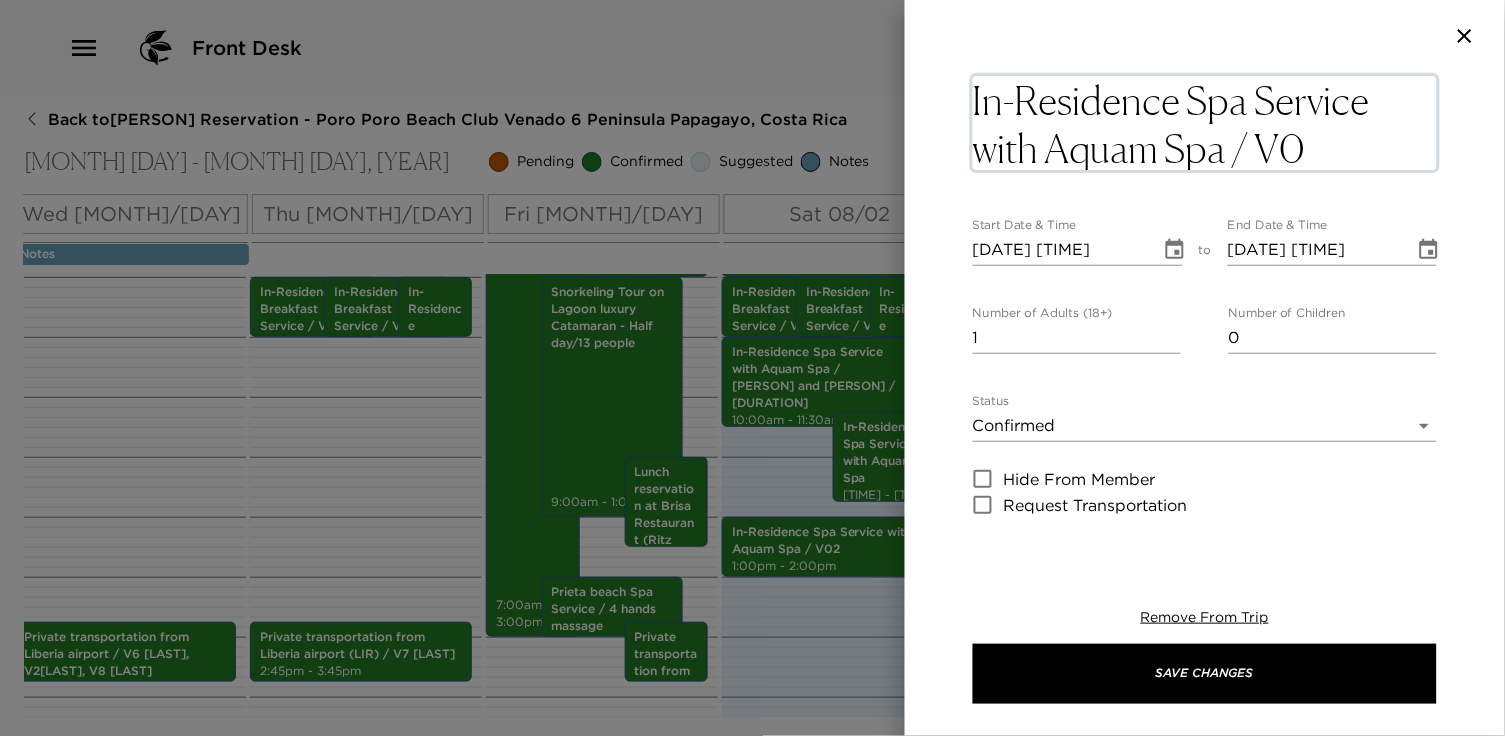 type on "In-Residence Spa Service with Aquam Spa / V06" 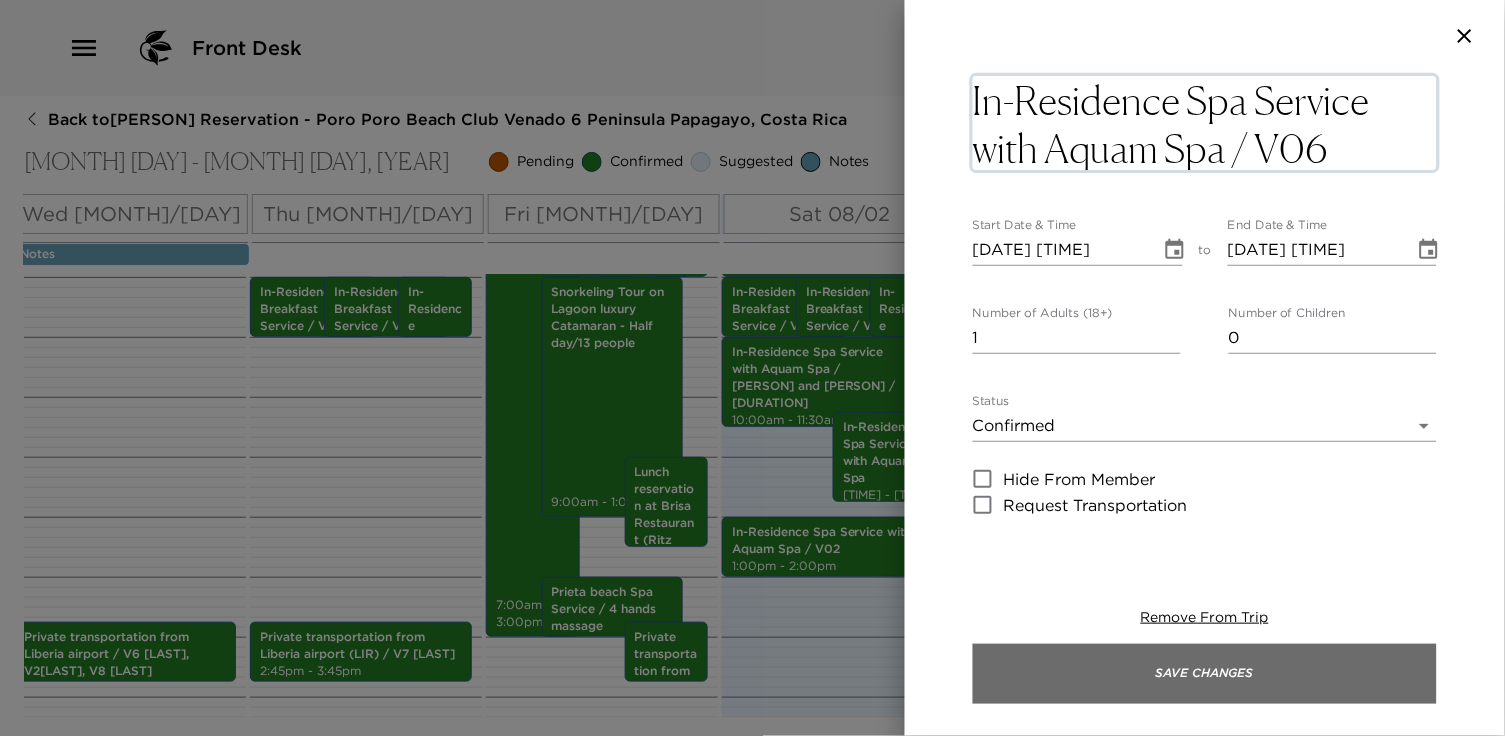 click on "Save Changes" at bounding box center (1205, 674) 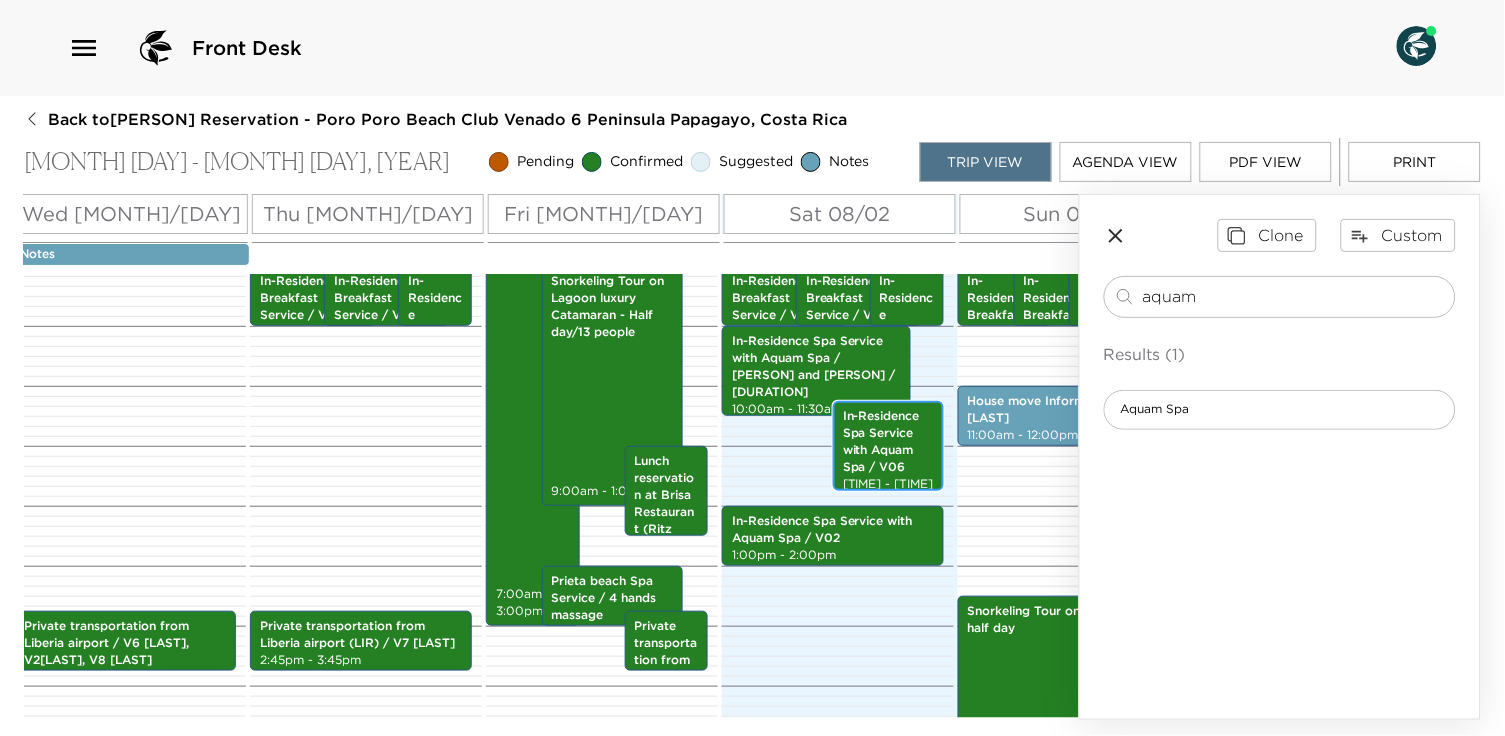 scroll, scrollTop: 477, scrollLeft: 0, axis: vertical 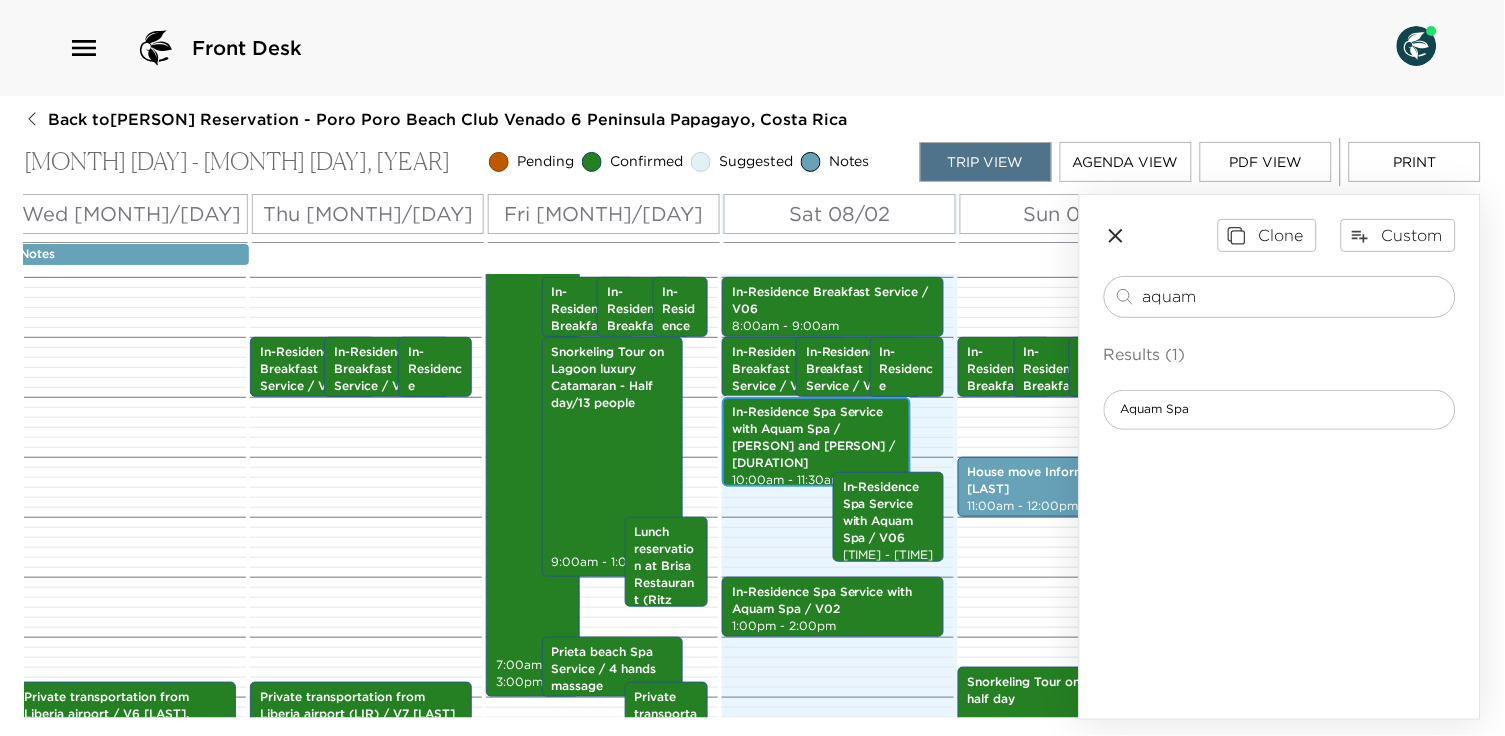 click on "In-Residence Spa Service with Aquam Spa / [PERSON] and [PERSON] / [DURATION]" at bounding box center [816, 437] 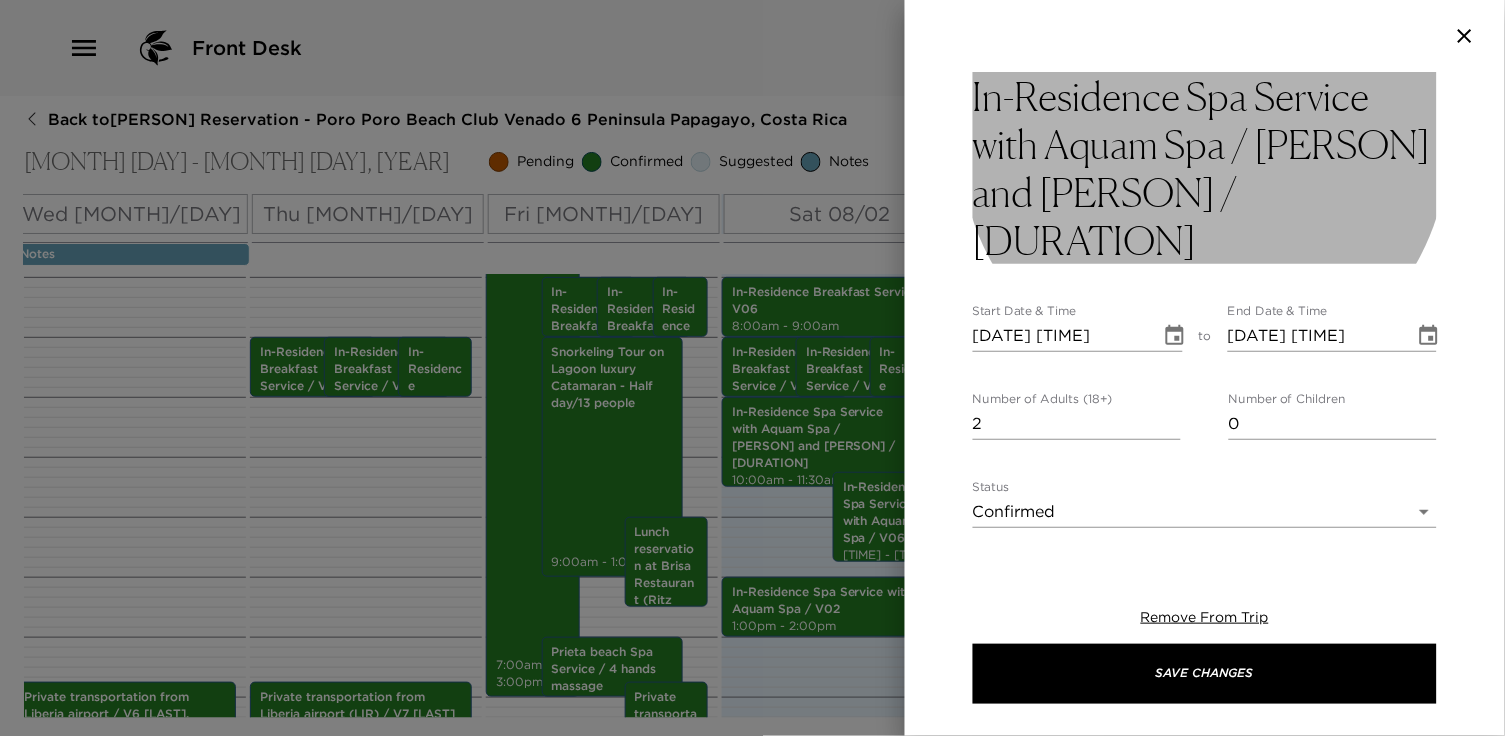 click on "In-Residence Spa Service with Aquam Spa / [PERSON] and [PERSON] / [DURATION]" at bounding box center (1205, 168) 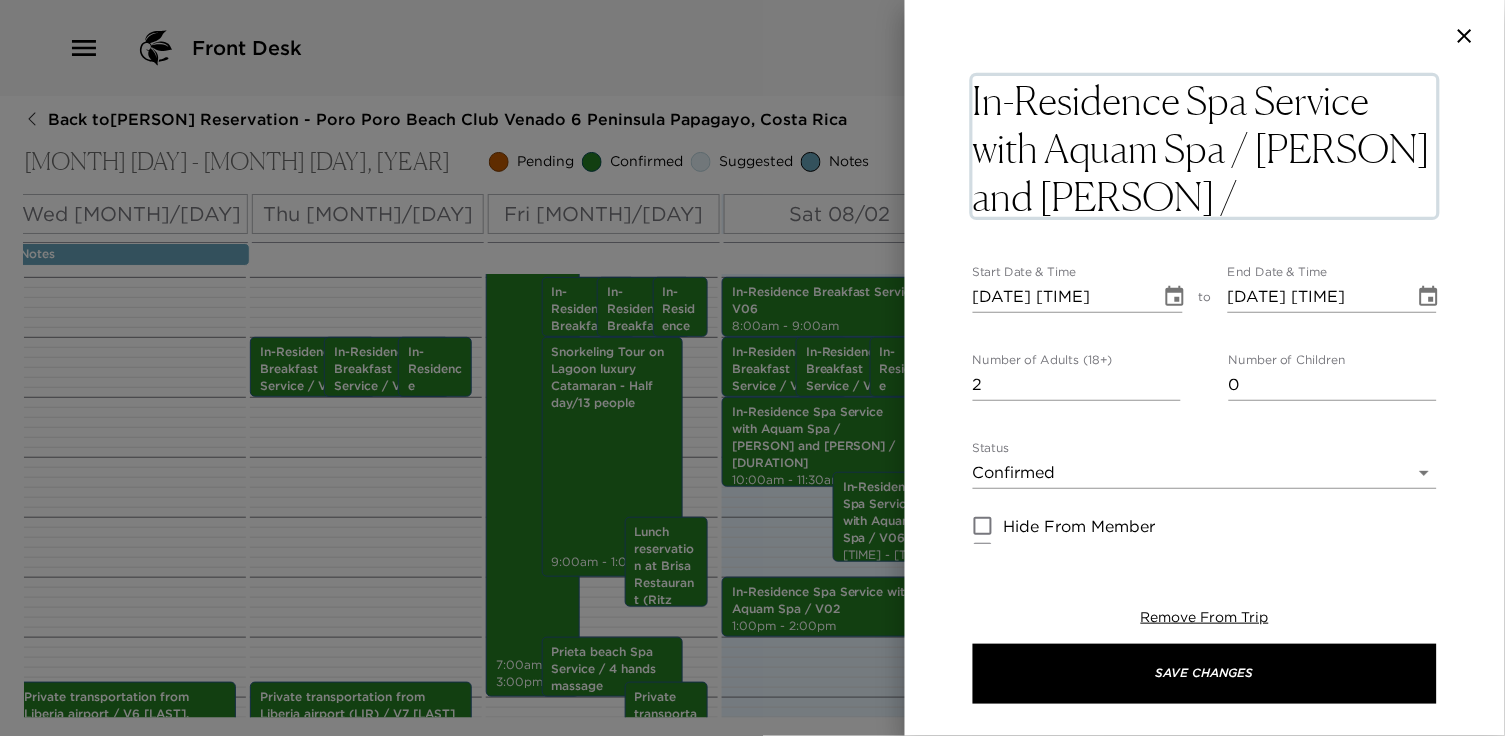 click on "In-Residence Spa Service with Aquam Spa / [PERSON] and [PERSON] / [DURATION]" at bounding box center [1205, 146] 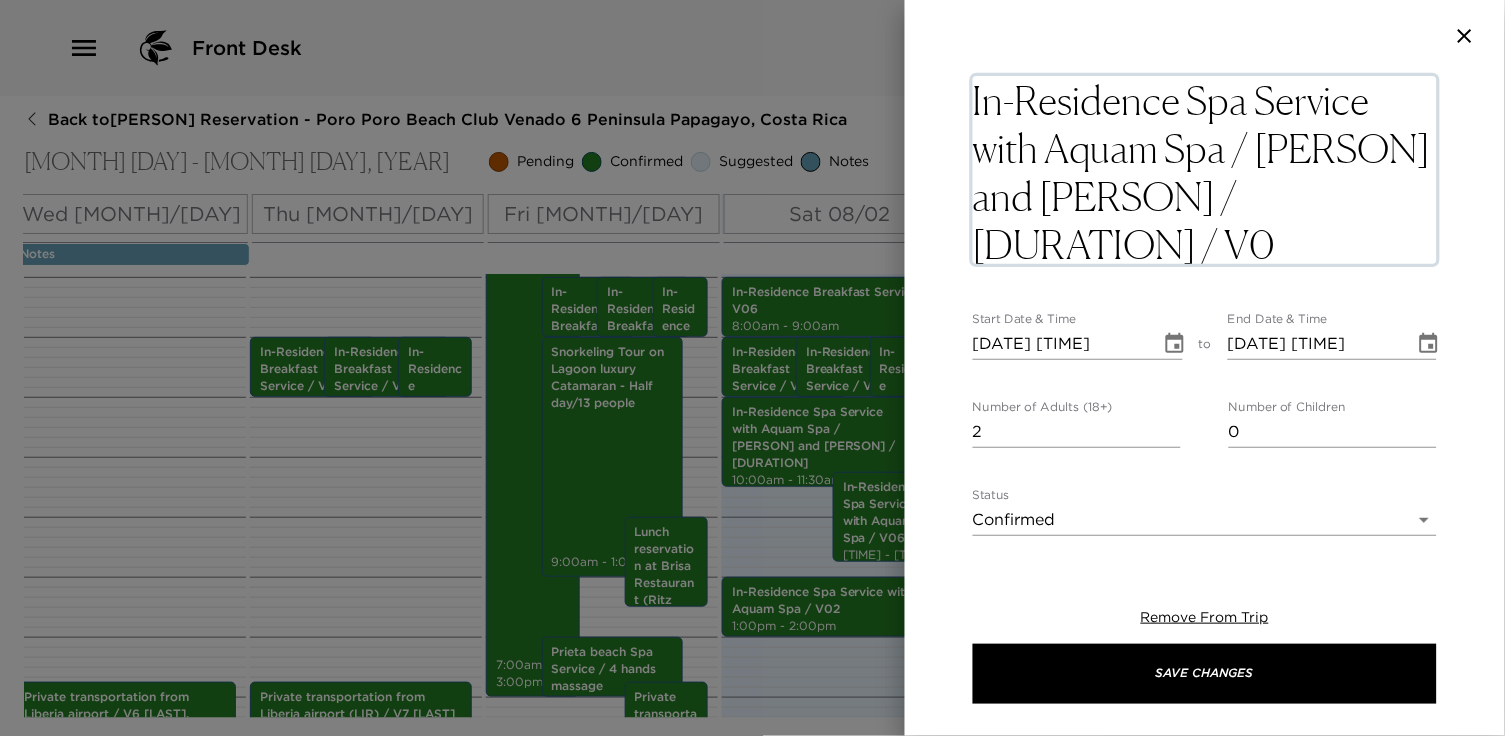type on "In-Residence Spa Service with Aquam Spa / [PERSON] and [PERSON] [DURATION] / V06" 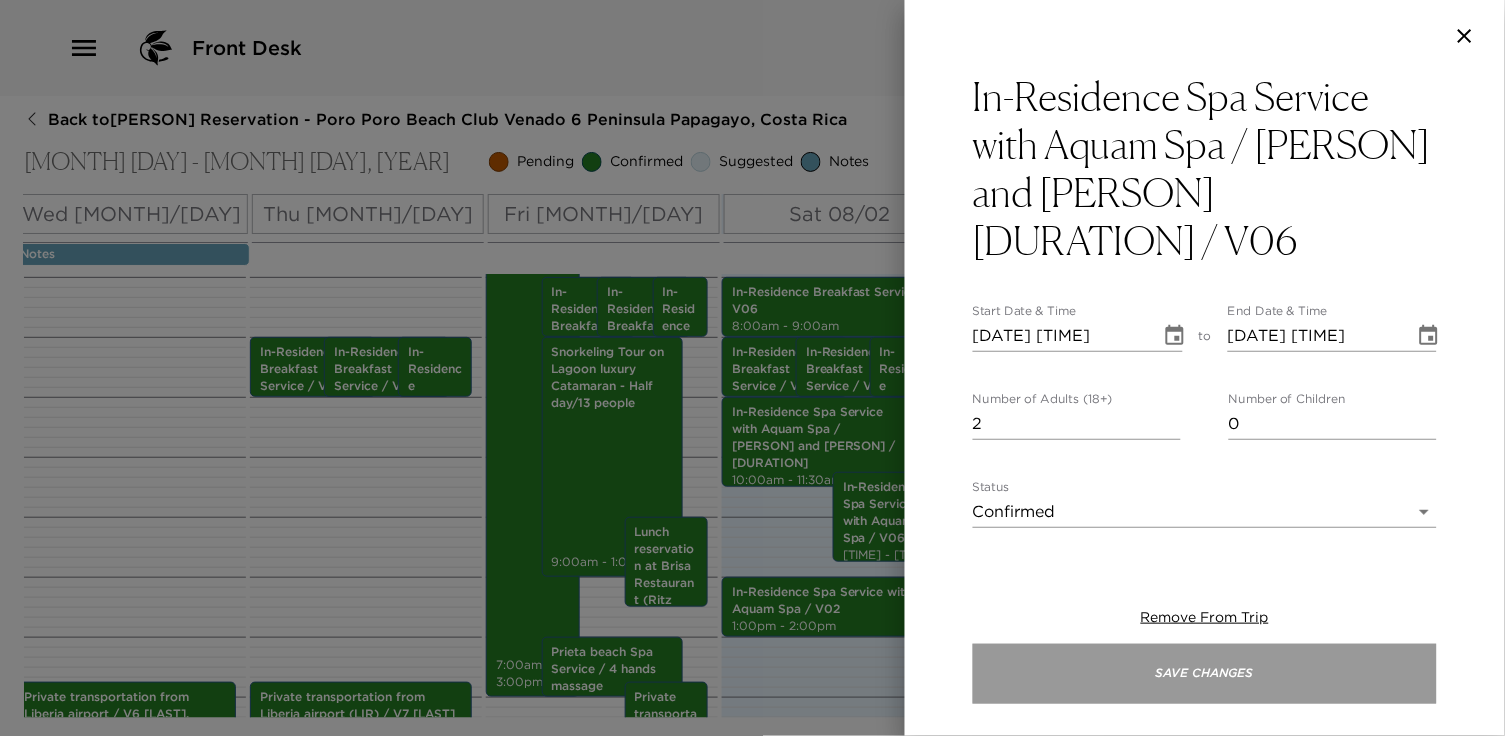 click on "Save Changes" at bounding box center [1205, 674] 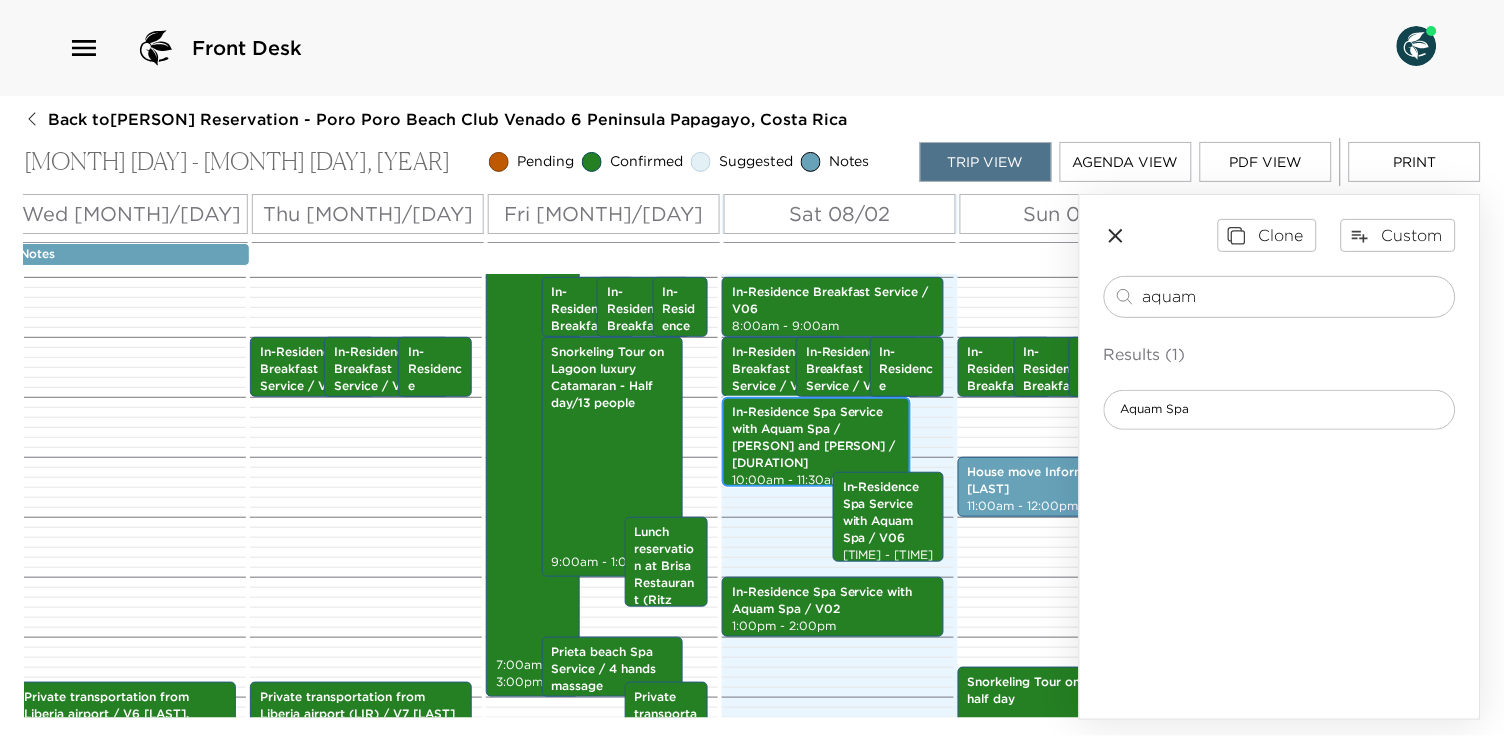click on "In-Residence Spa Service with Aquam Spa / [PERSON] and [PERSON] / [DURATION]" at bounding box center (816, 437) 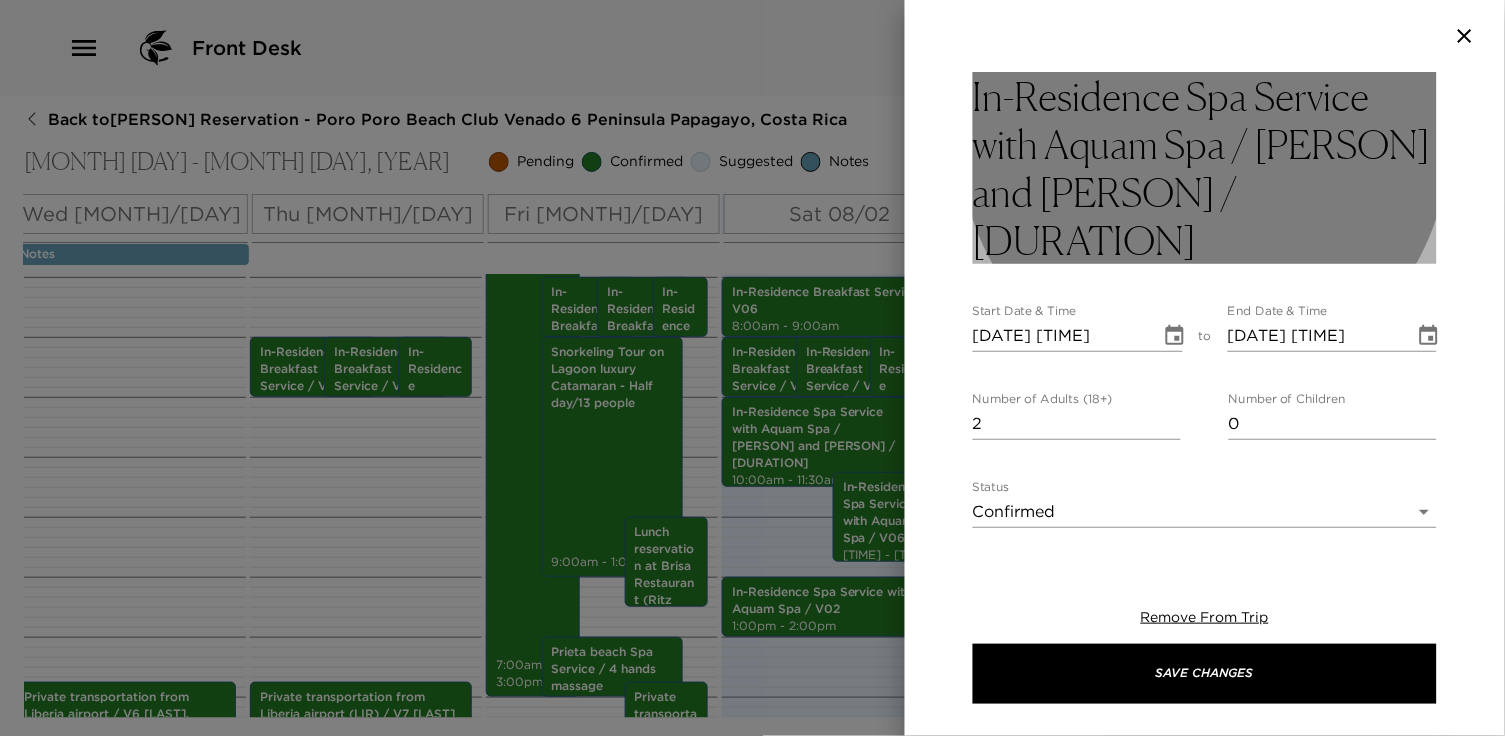click on "In-Residence Spa Service with Aquam Spa / [PERSON] and [PERSON] / [DURATION]" at bounding box center (1205, 168) 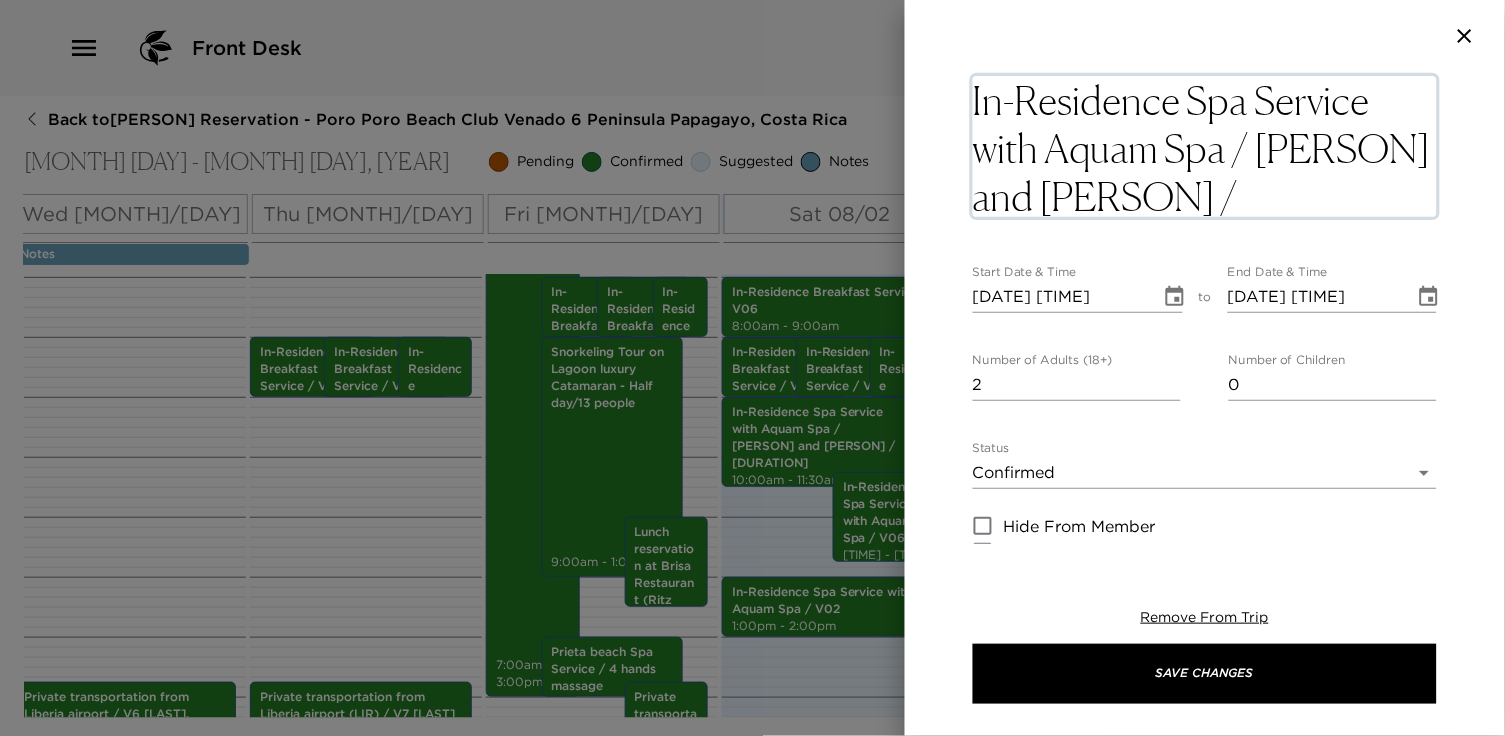 drag, startPoint x: 1401, startPoint y: 191, endPoint x: 1232, endPoint y: 192, distance: 169.00296 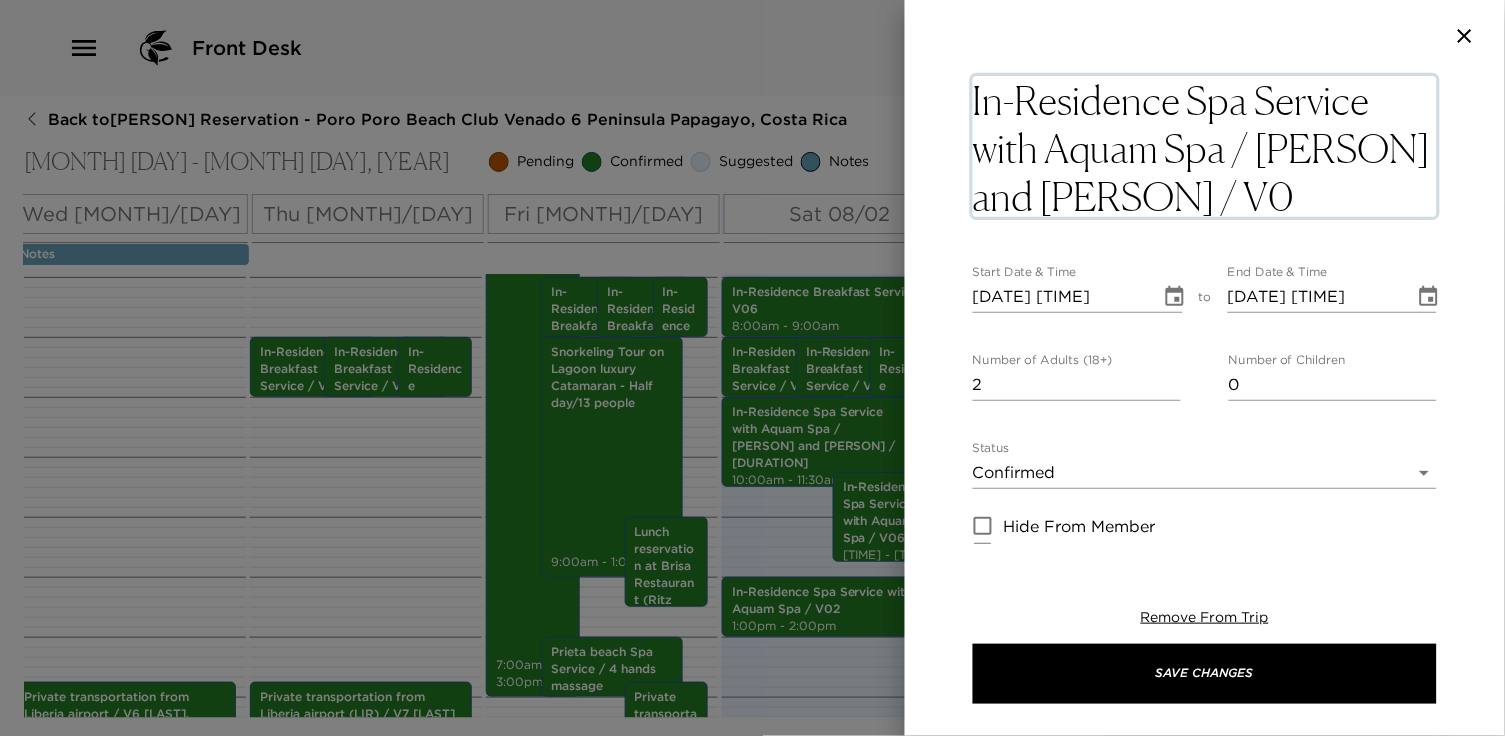 type on "In-Residence Spa Service with Aquam Spa / [PERSON] and [PERSON] / V06" 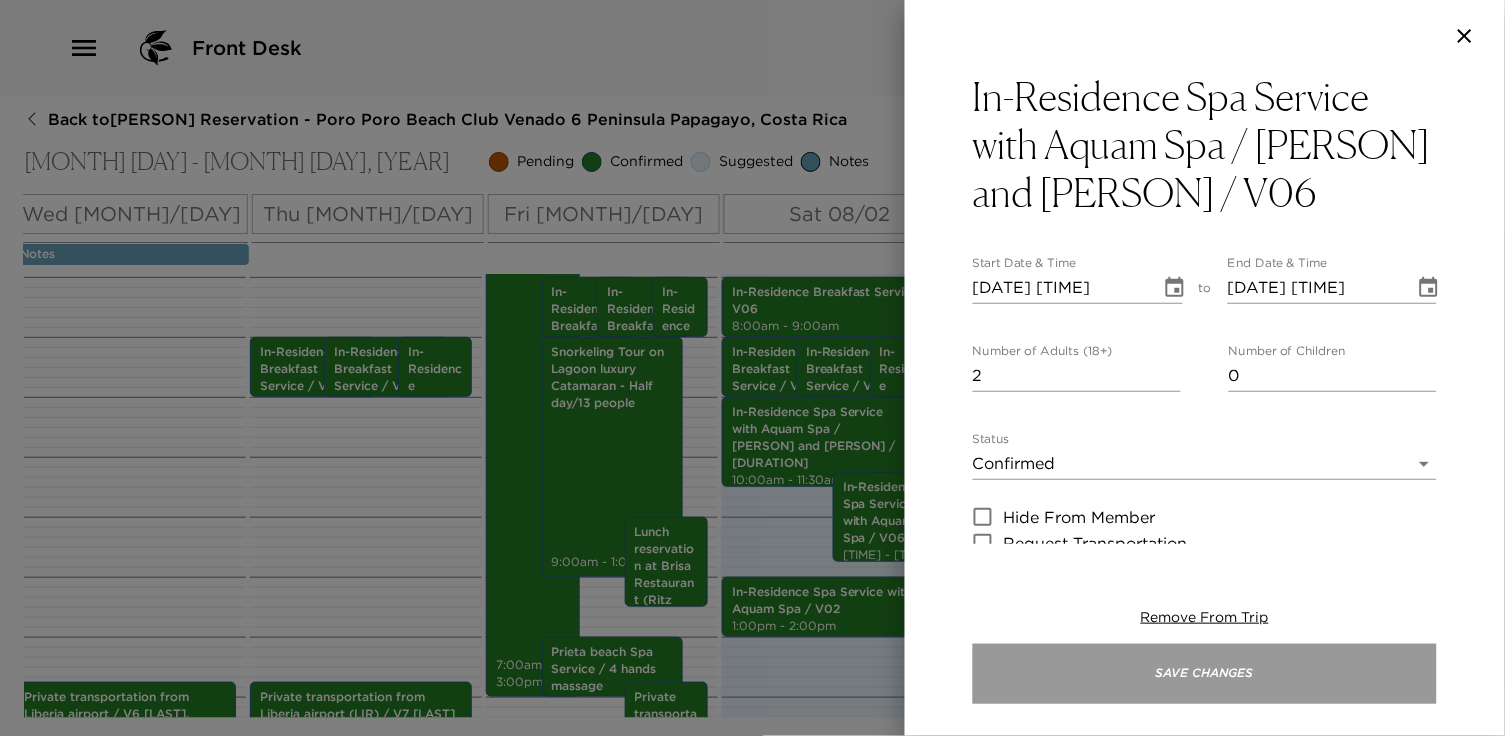 click on "Save Changes" at bounding box center [1205, 674] 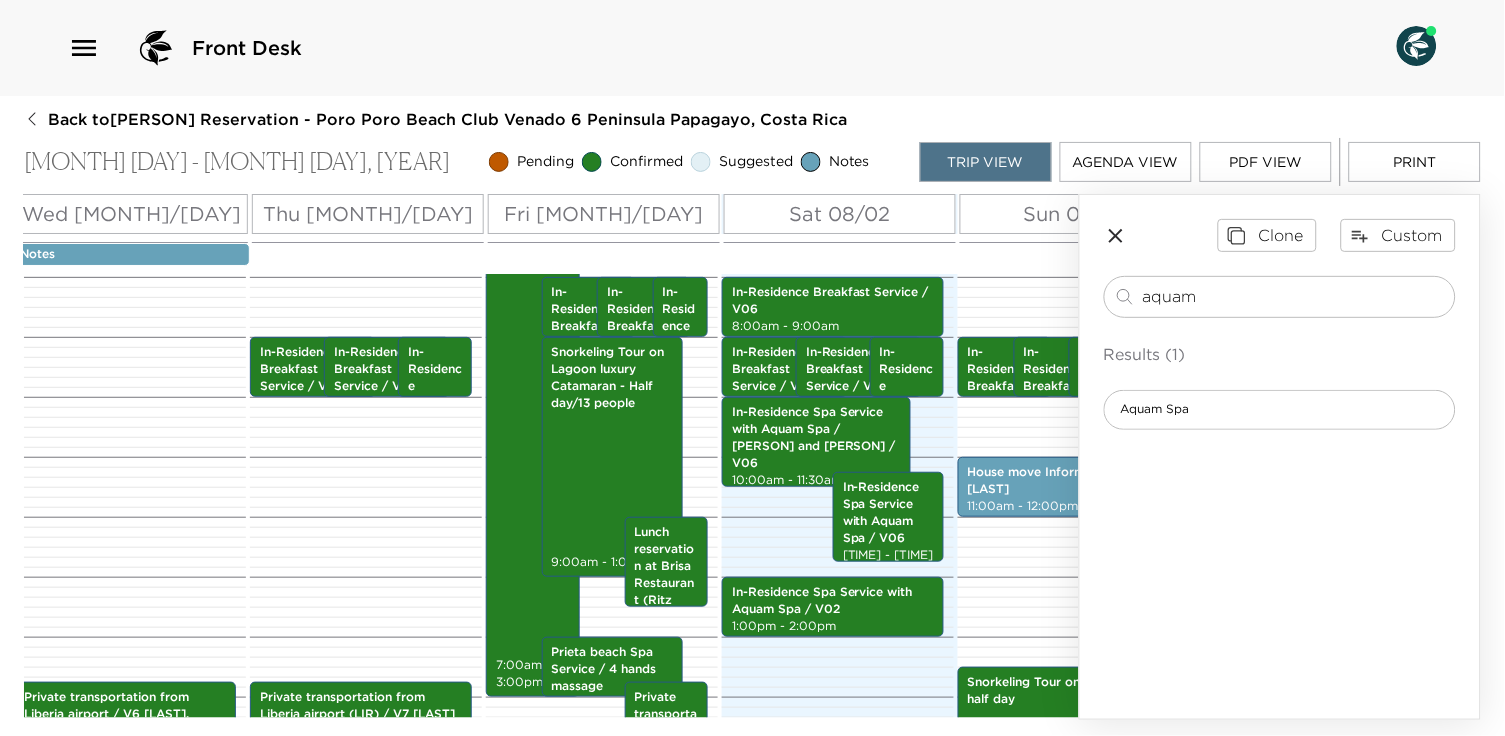 click 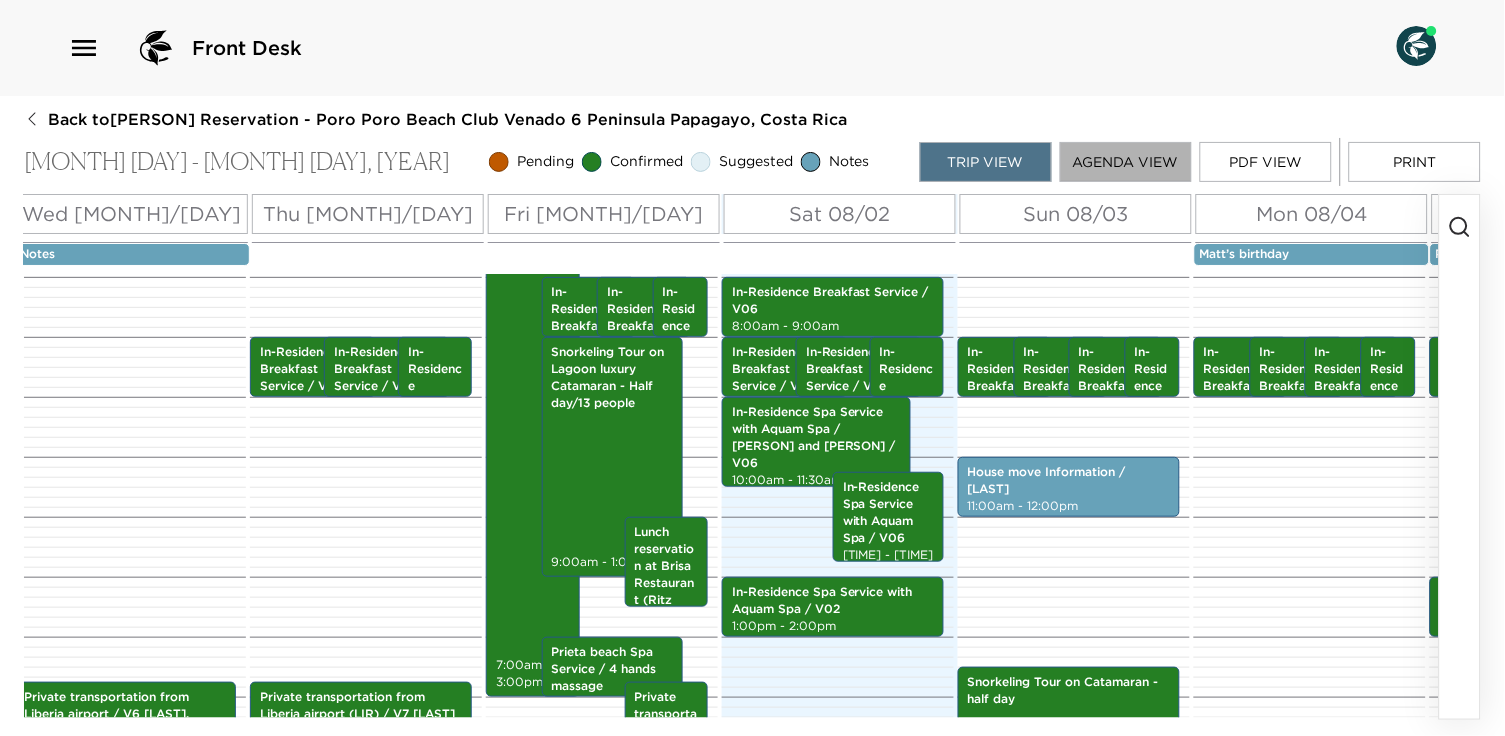 click on "Agenda View" at bounding box center (1126, 162) 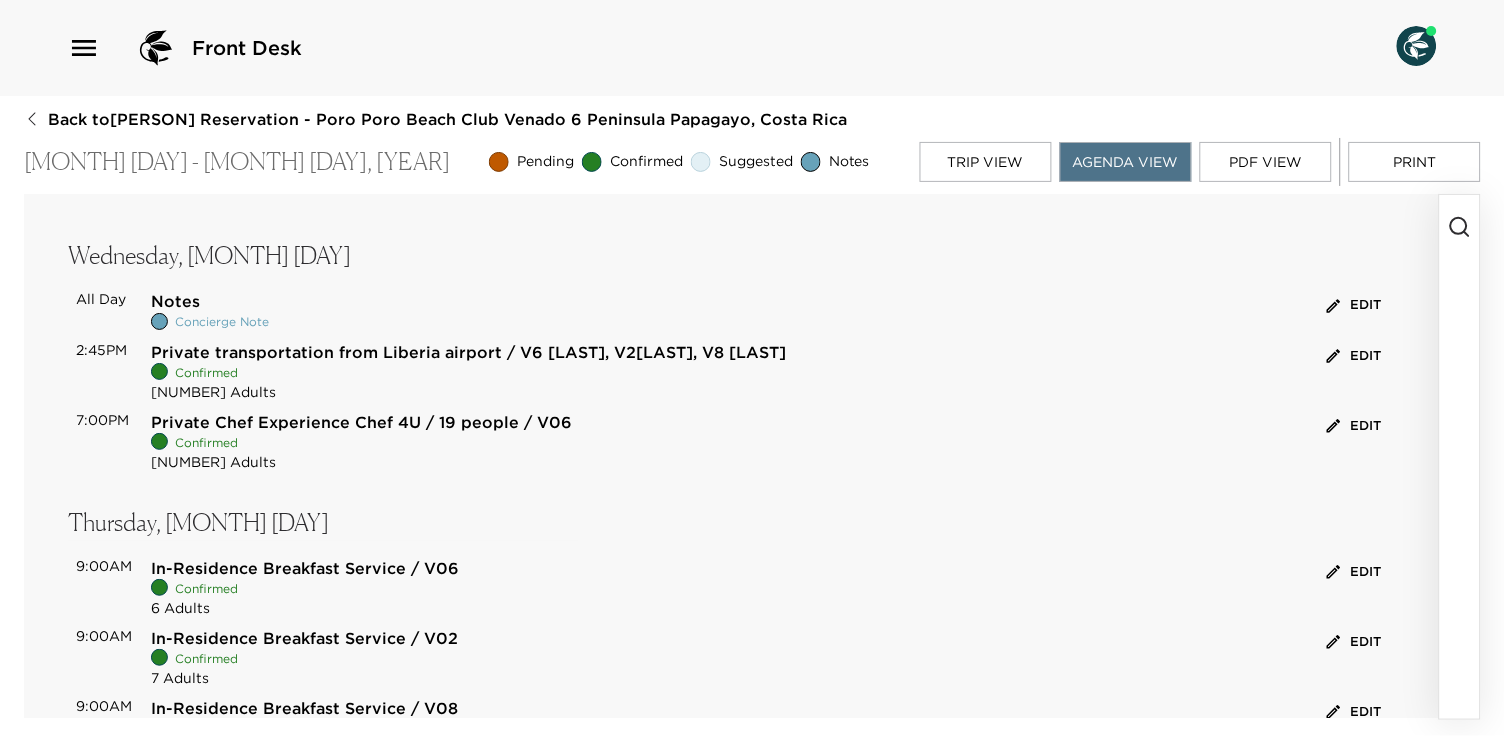 scroll, scrollTop: 0, scrollLeft: 0, axis: both 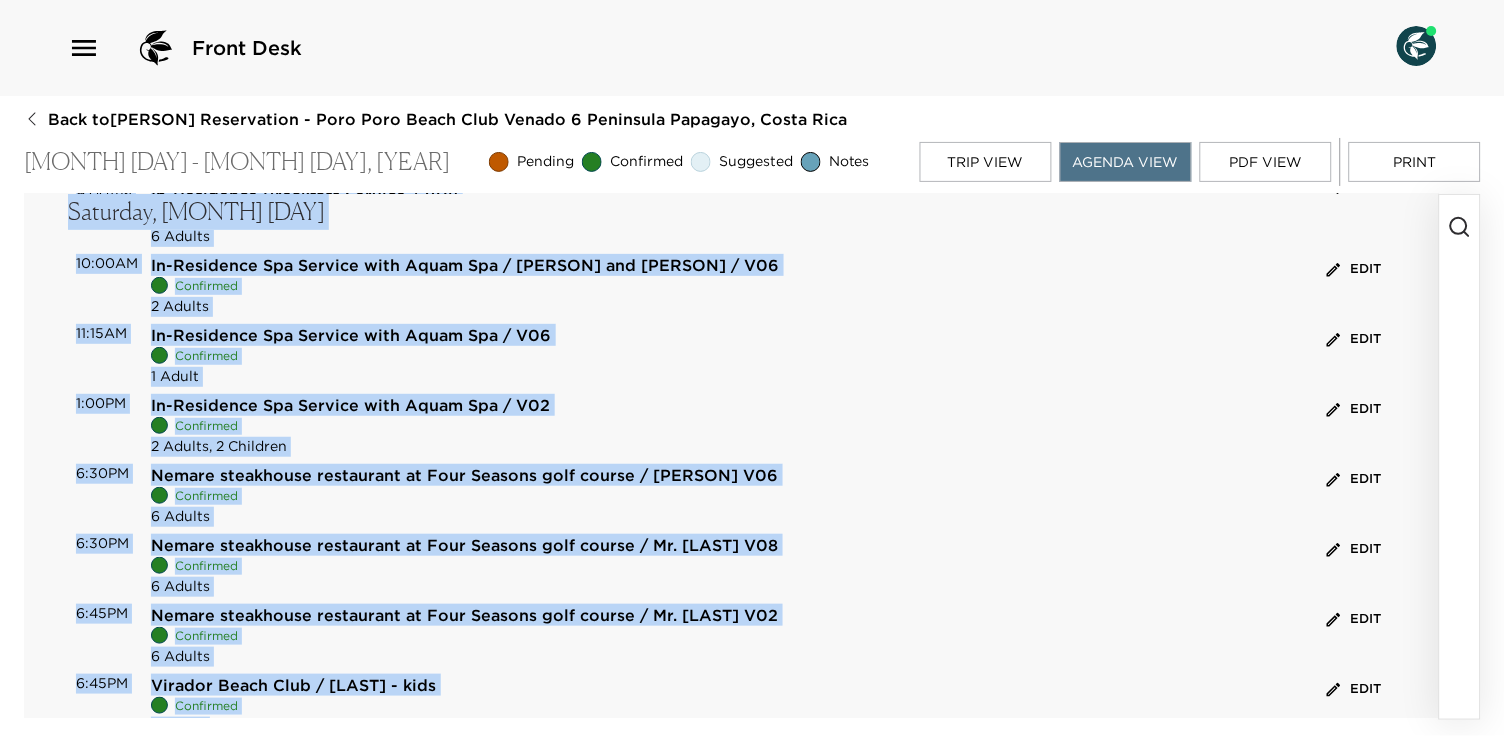 drag, startPoint x: 68, startPoint y: 237, endPoint x: 455, endPoint y: 703, distance: 605.74335 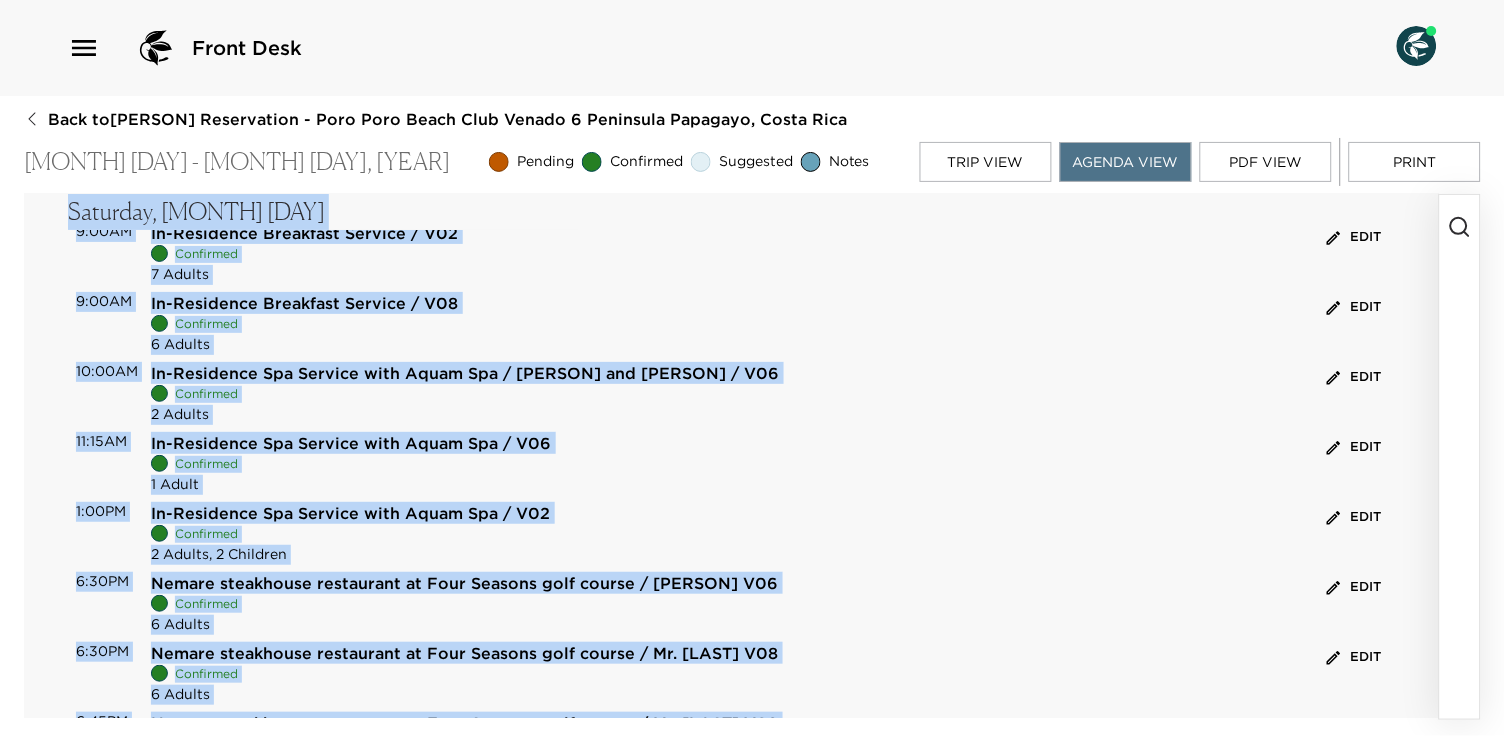 scroll, scrollTop: 1745, scrollLeft: 0, axis: vertical 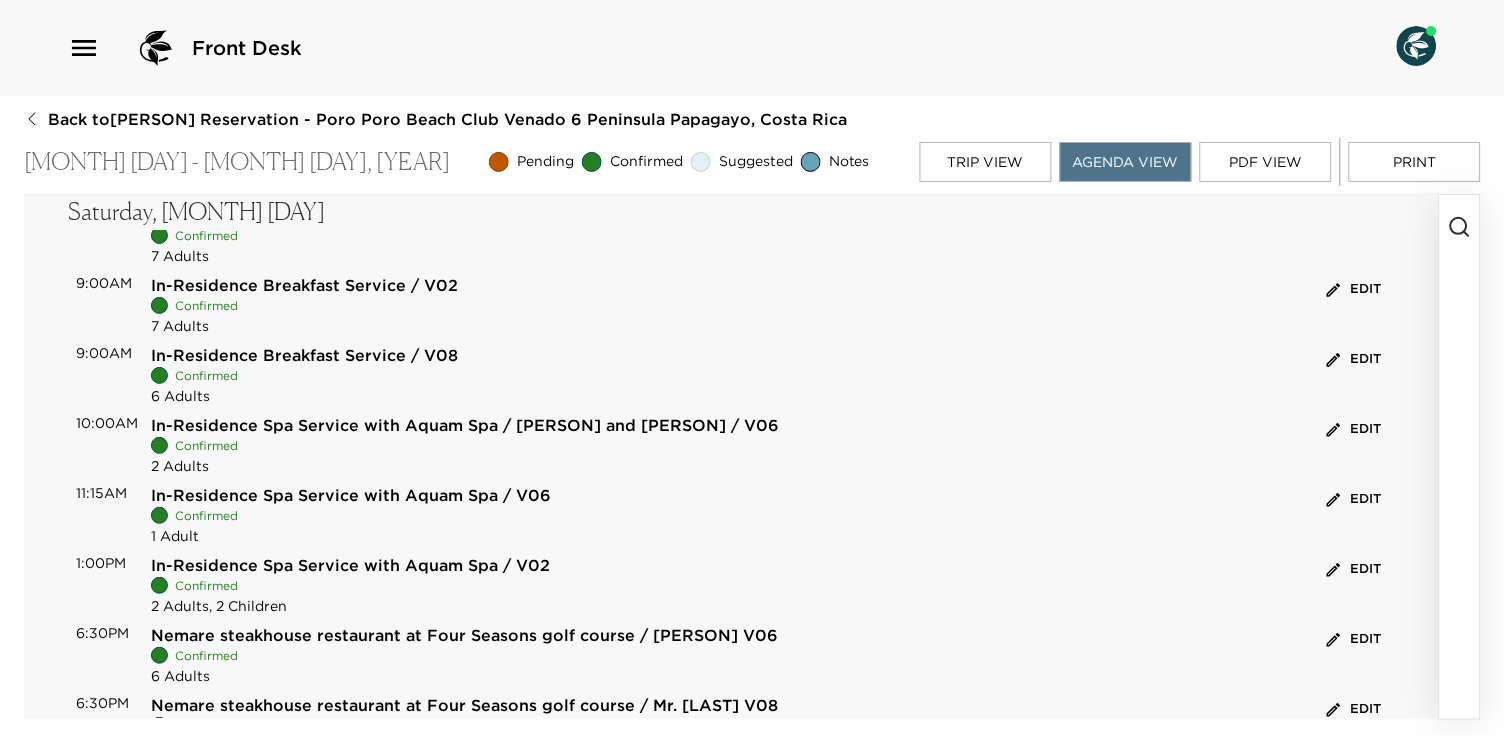 click on "In-Residence Spa Service with Aquam Spa / [PERSON] and [PERSON] / V06 Confirmed 2 Adults Edit" at bounding box center [769, 445] 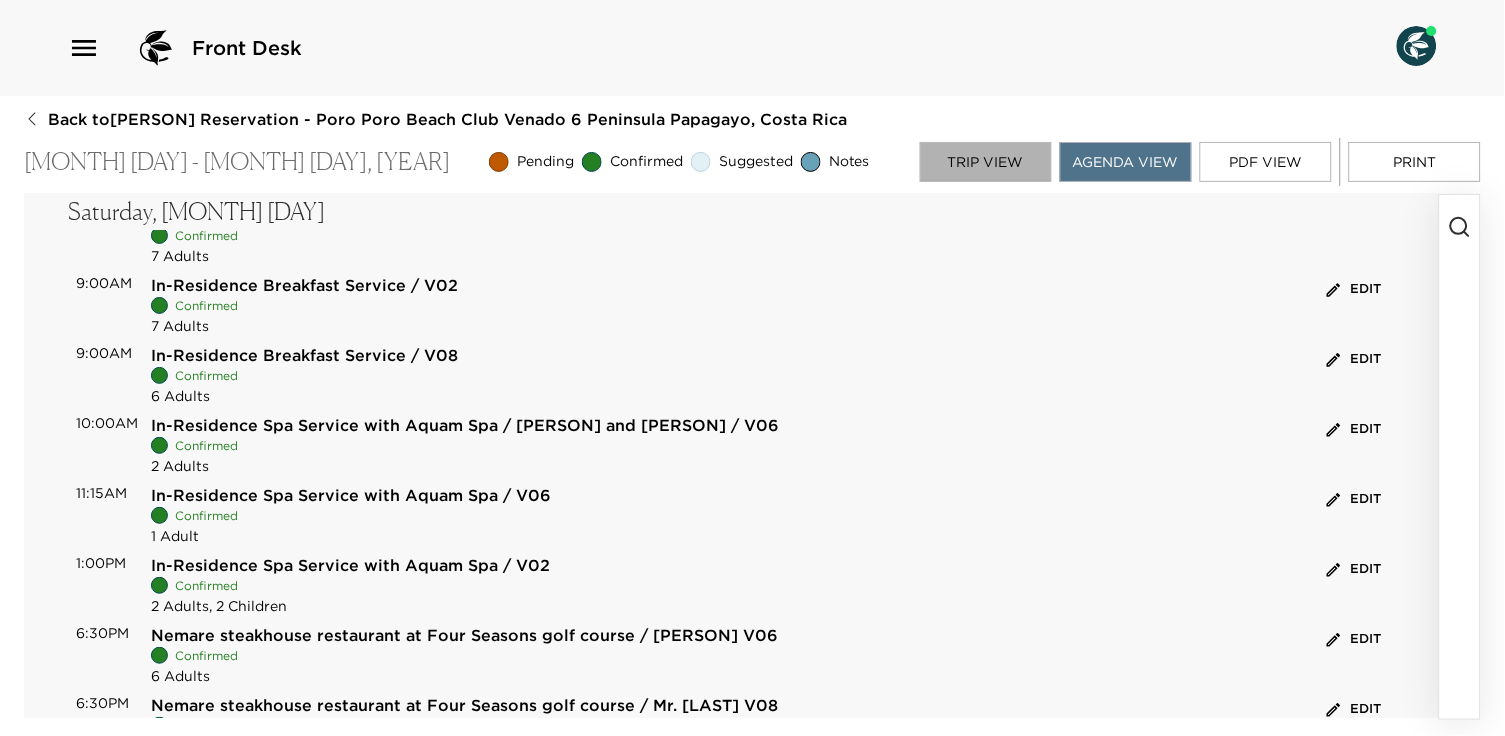 click on "Trip View" at bounding box center [986, 162] 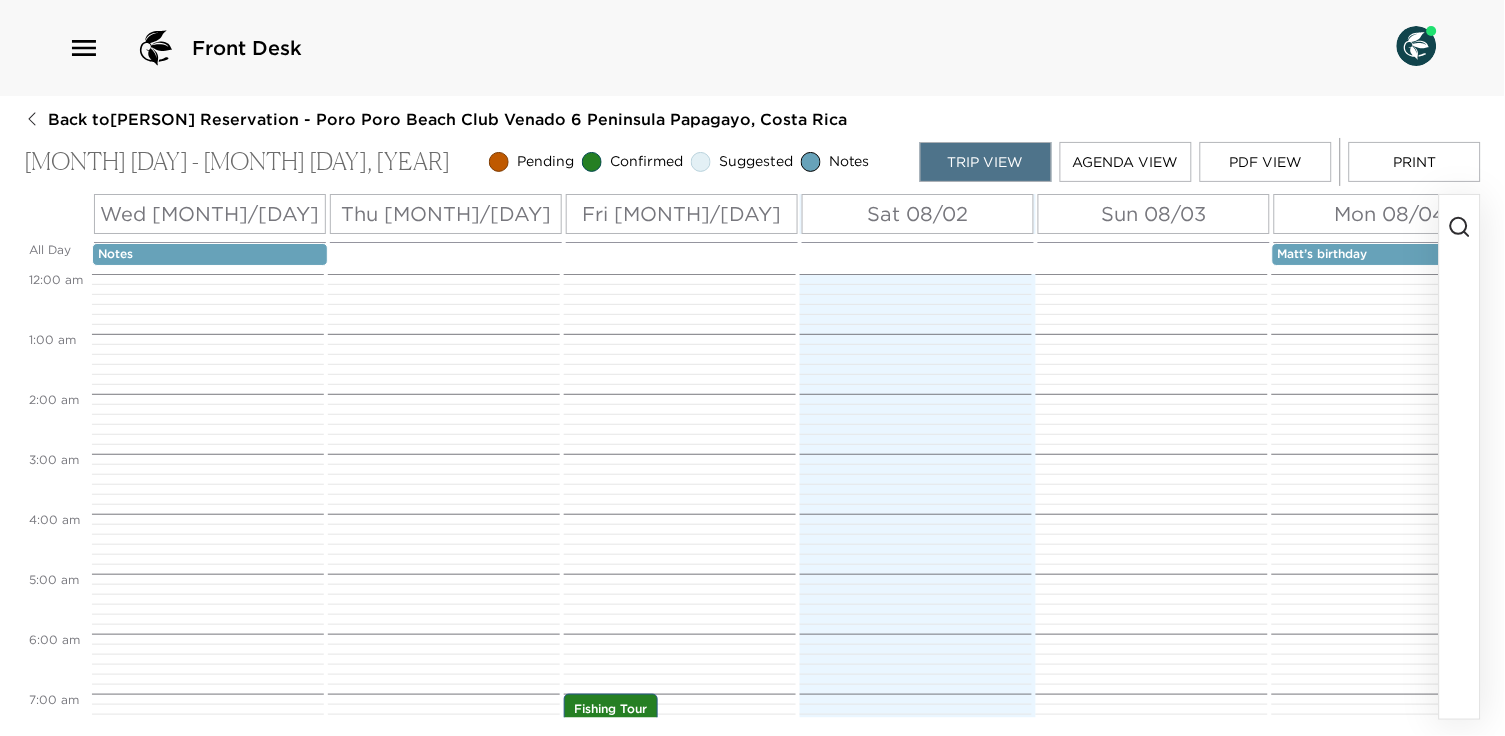 scroll, scrollTop: 420, scrollLeft: 0, axis: vertical 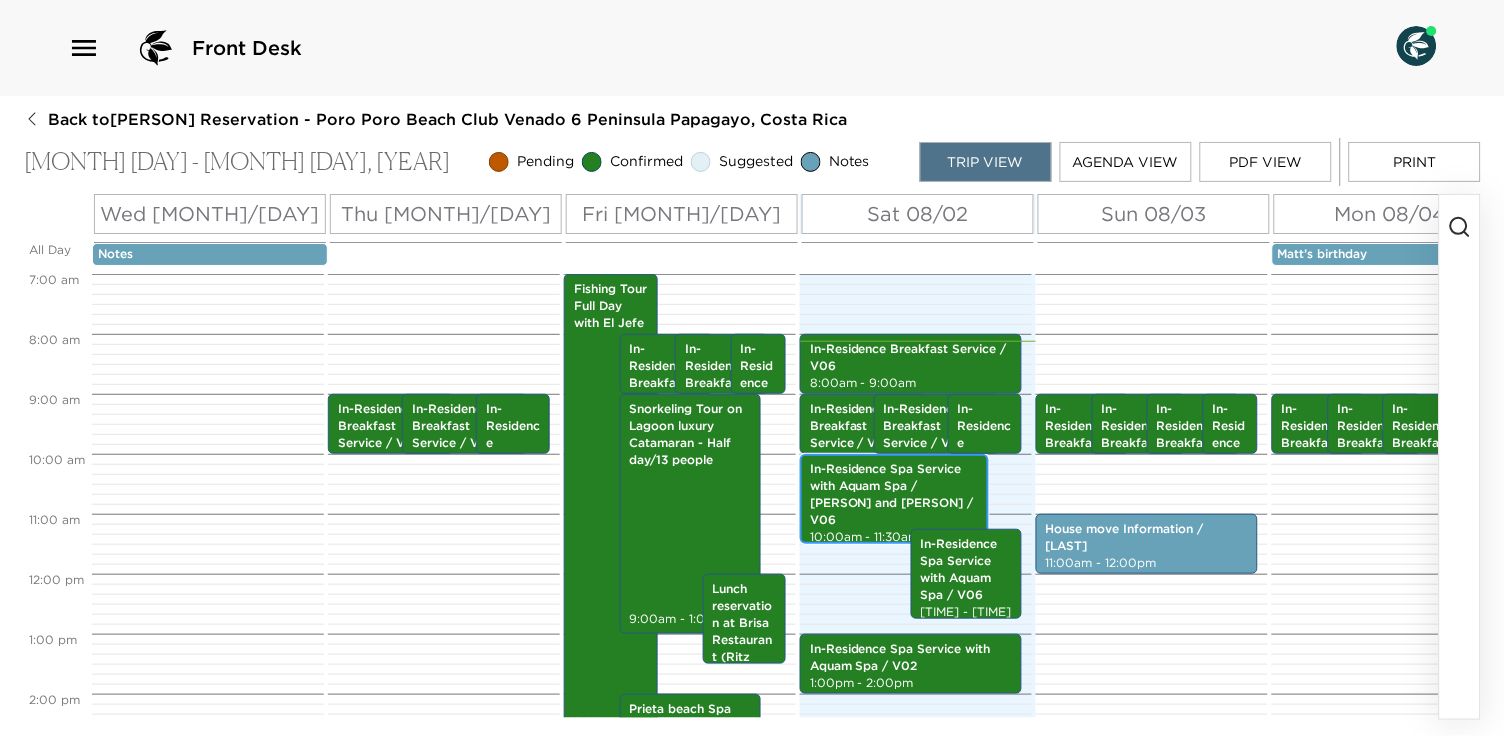 click on "In-Residence Spa Service with Aquam Spa / [PERSON] and [PERSON] / V06" at bounding box center [894, 494] 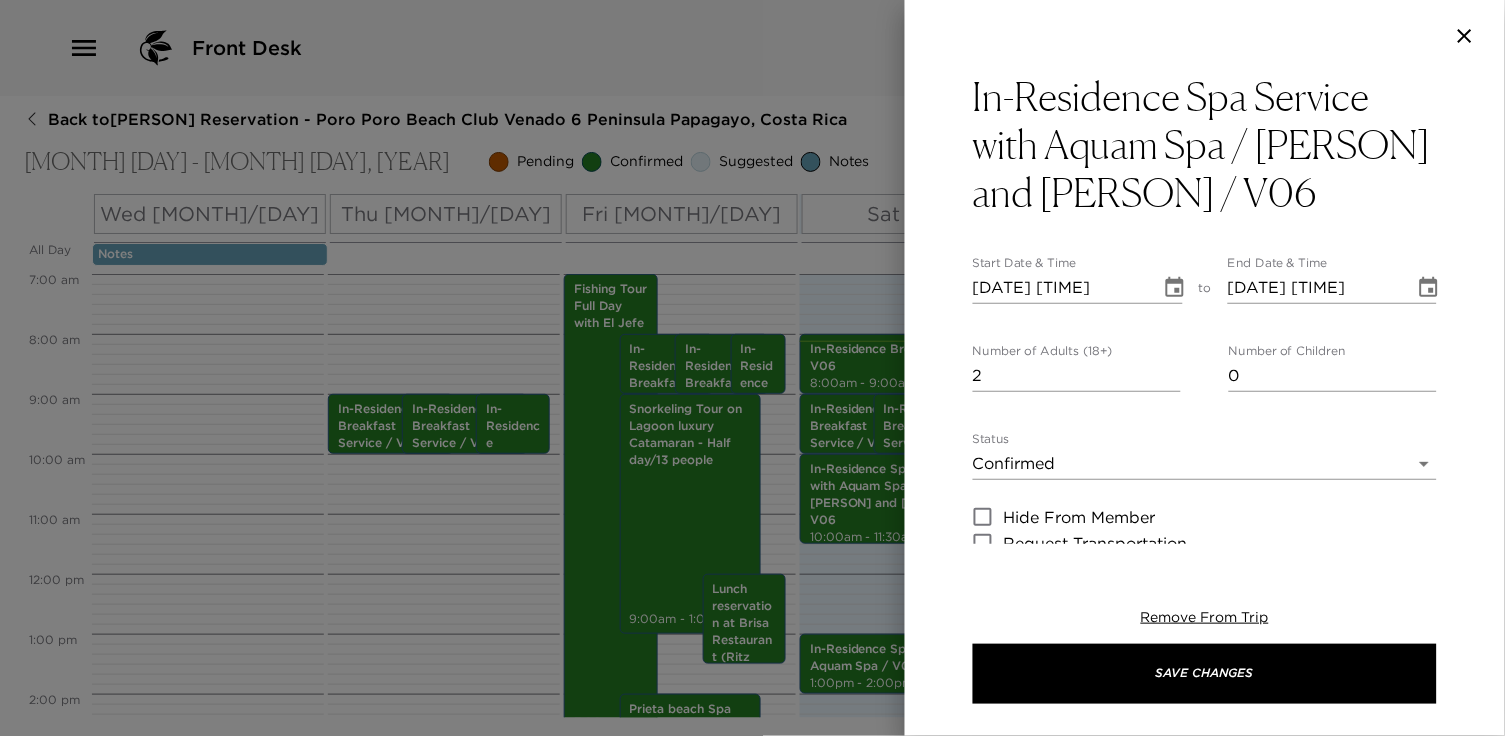 click at bounding box center (752, 368) 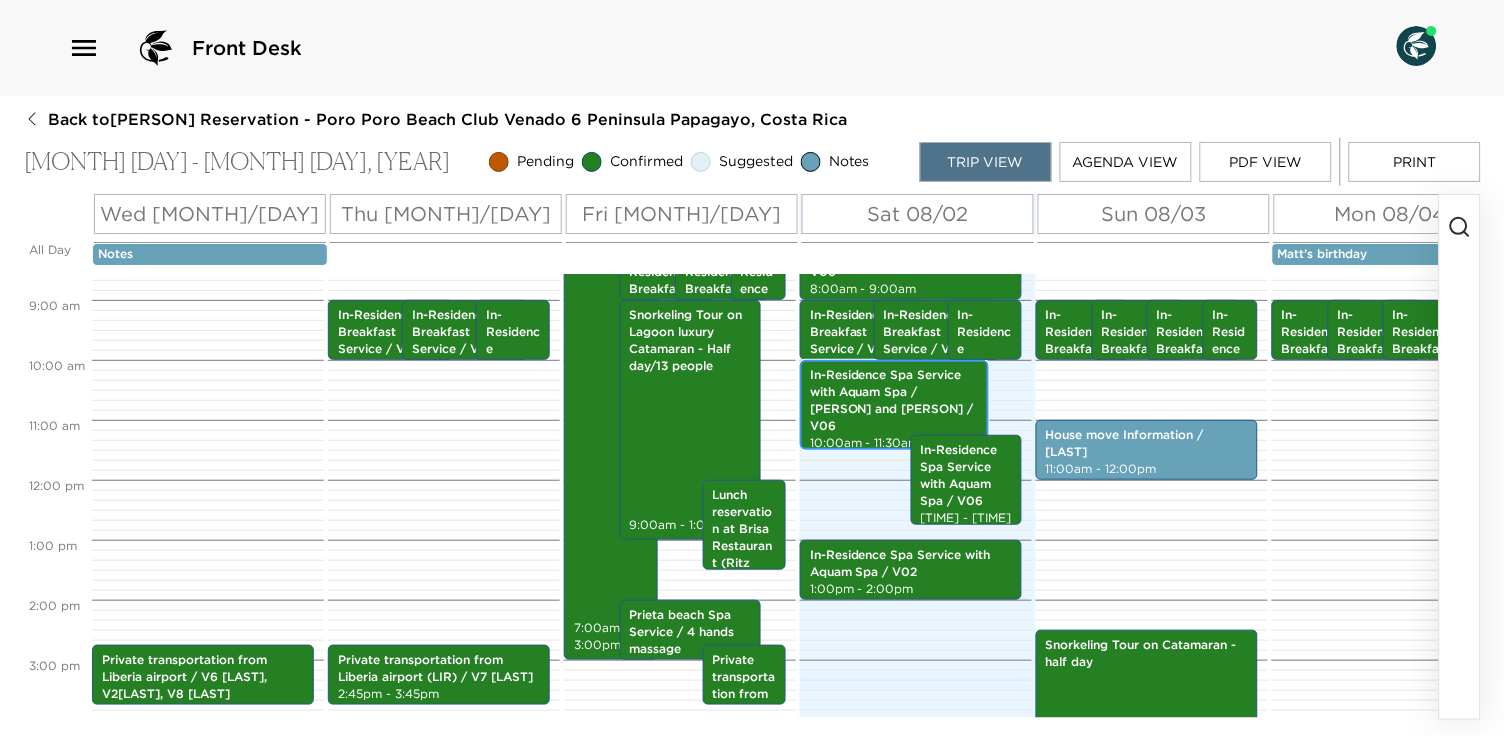scroll, scrollTop: 511, scrollLeft: 0, axis: vertical 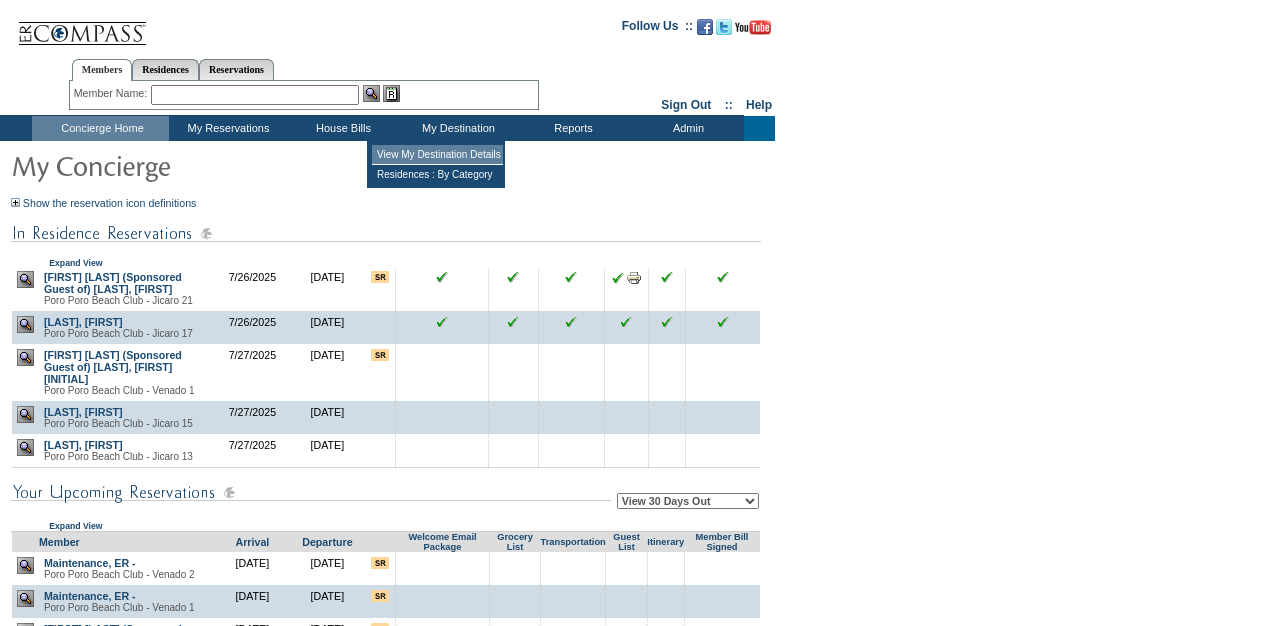 click on "View My Destination Details" at bounding box center [437, 155] 